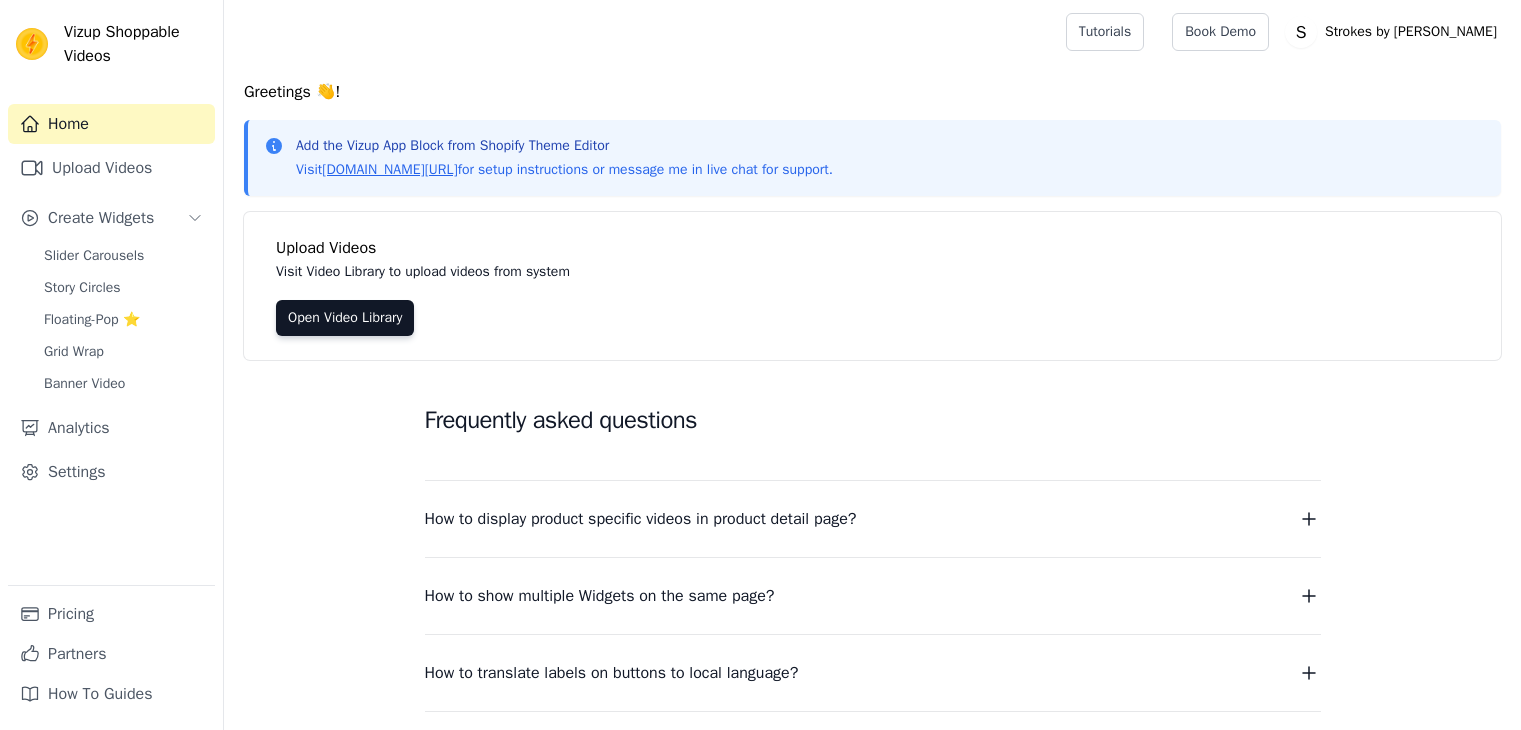scroll, scrollTop: 0, scrollLeft: 0, axis: both 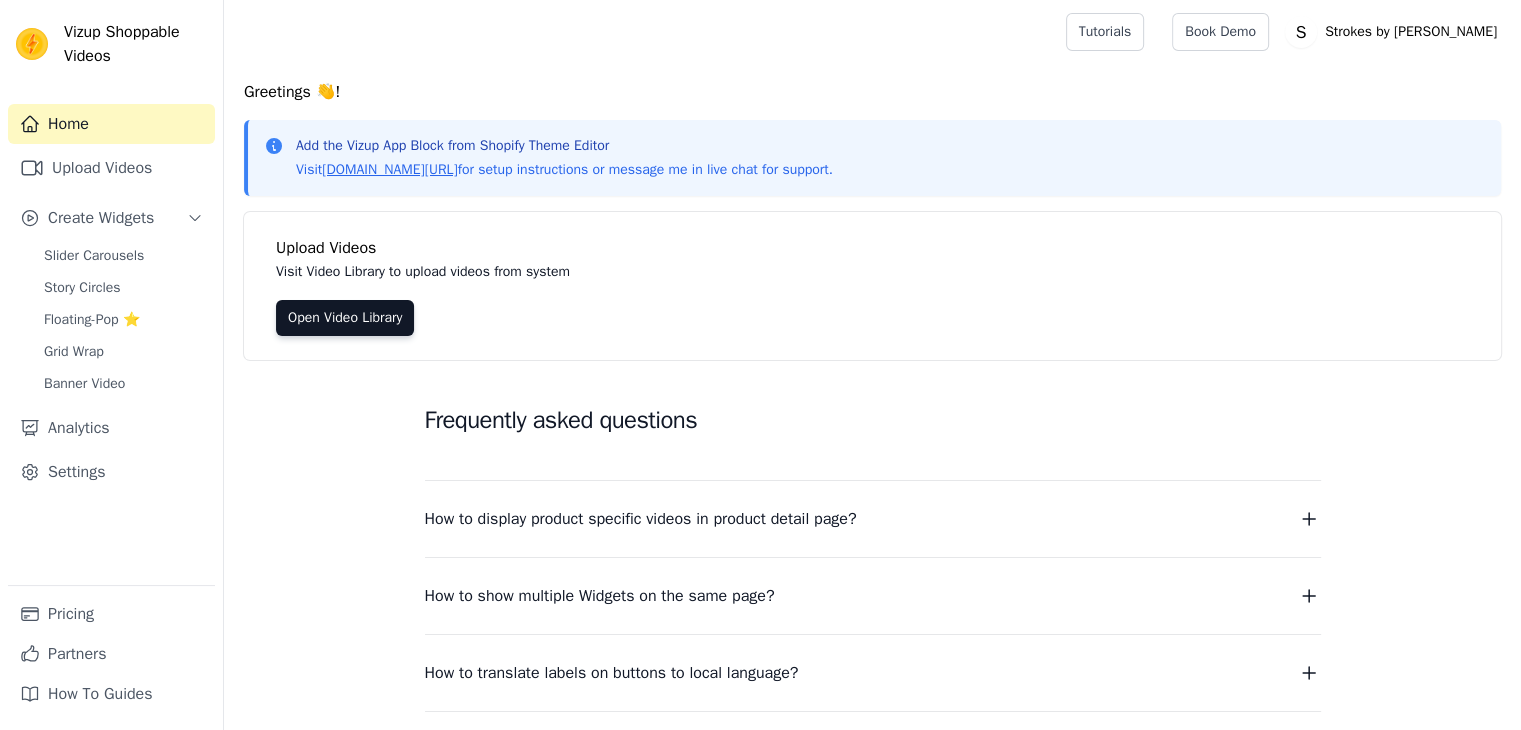 click on "Open Video Library" at bounding box center (345, 318) 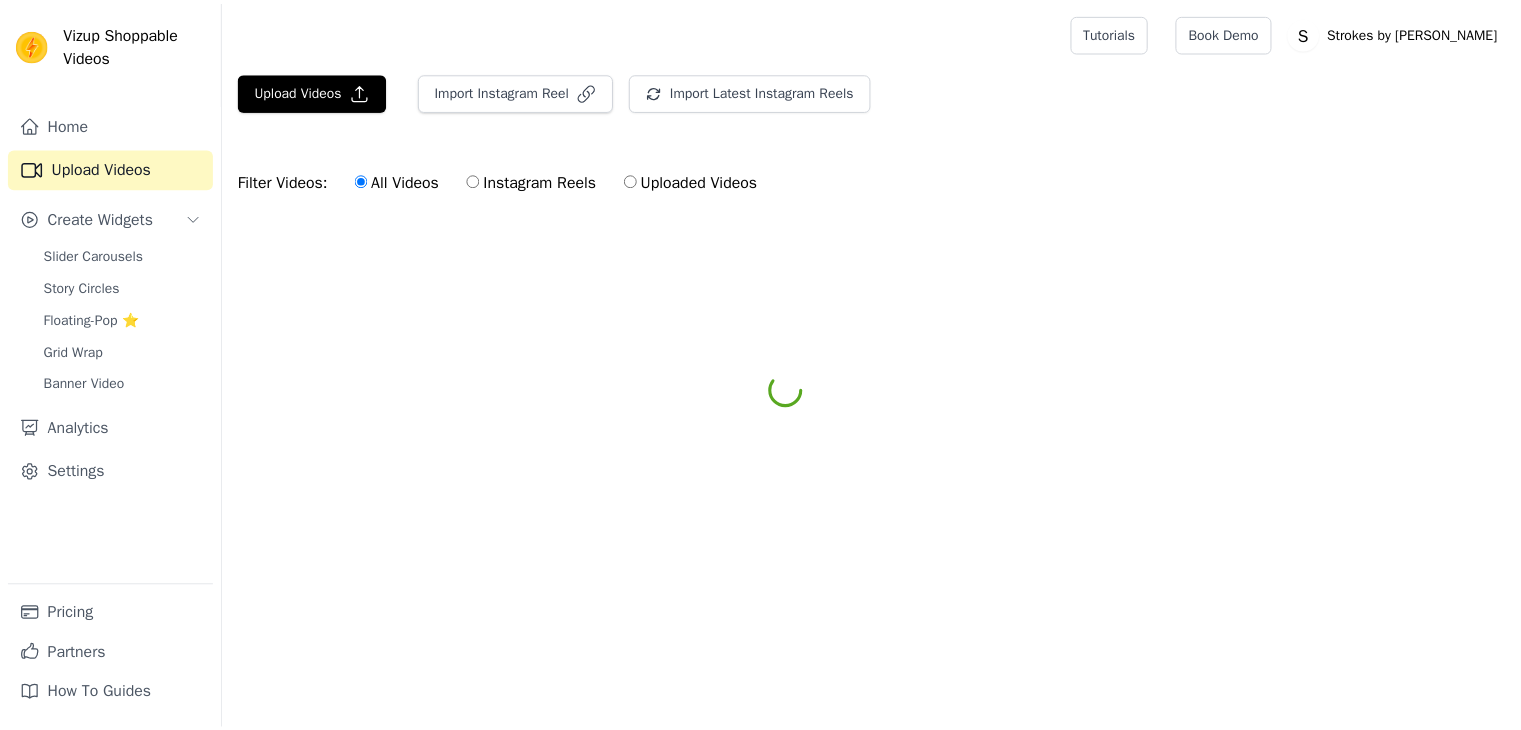 scroll, scrollTop: 0, scrollLeft: 0, axis: both 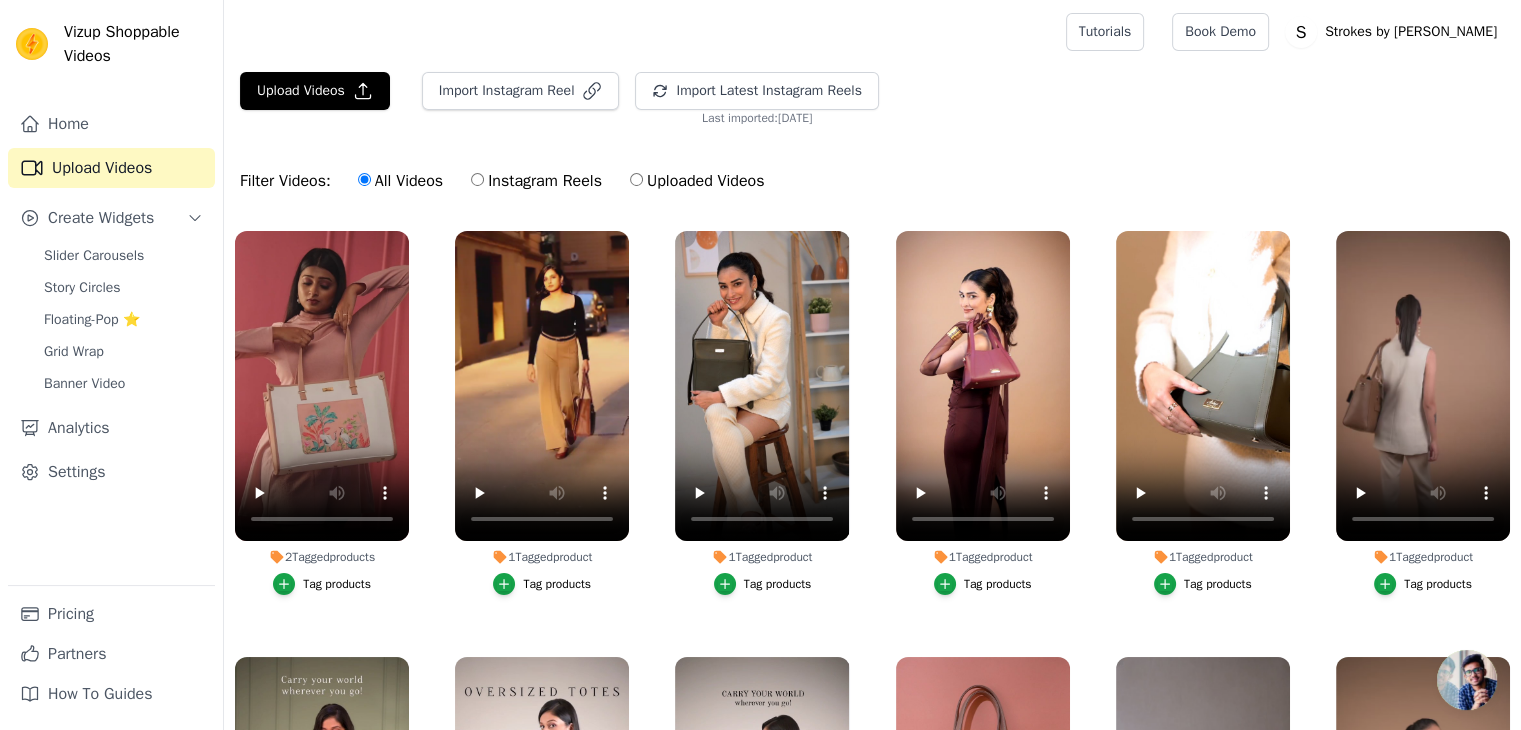 click on "Instagram Reels" at bounding box center [536, 181] 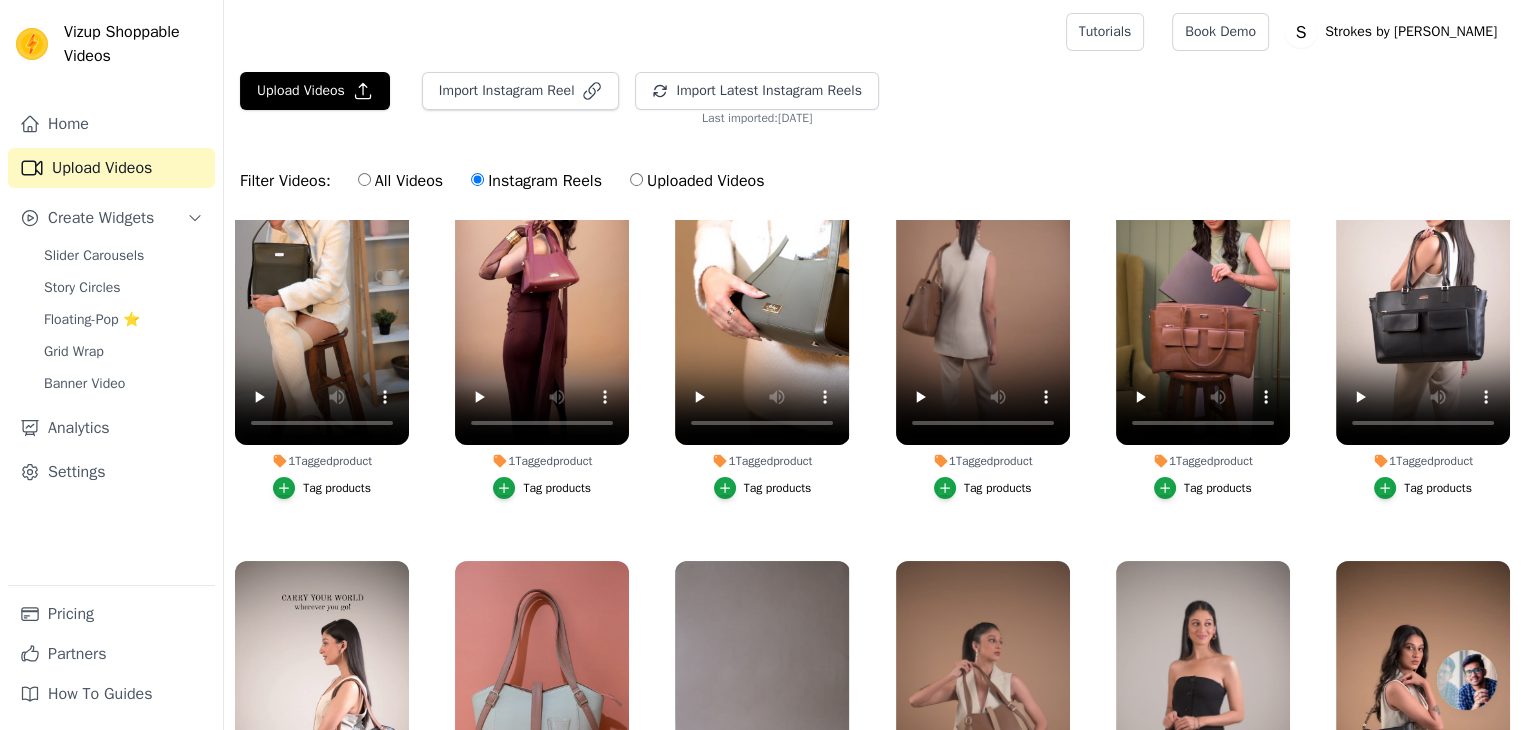 scroll, scrollTop: 0, scrollLeft: 0, axis: both 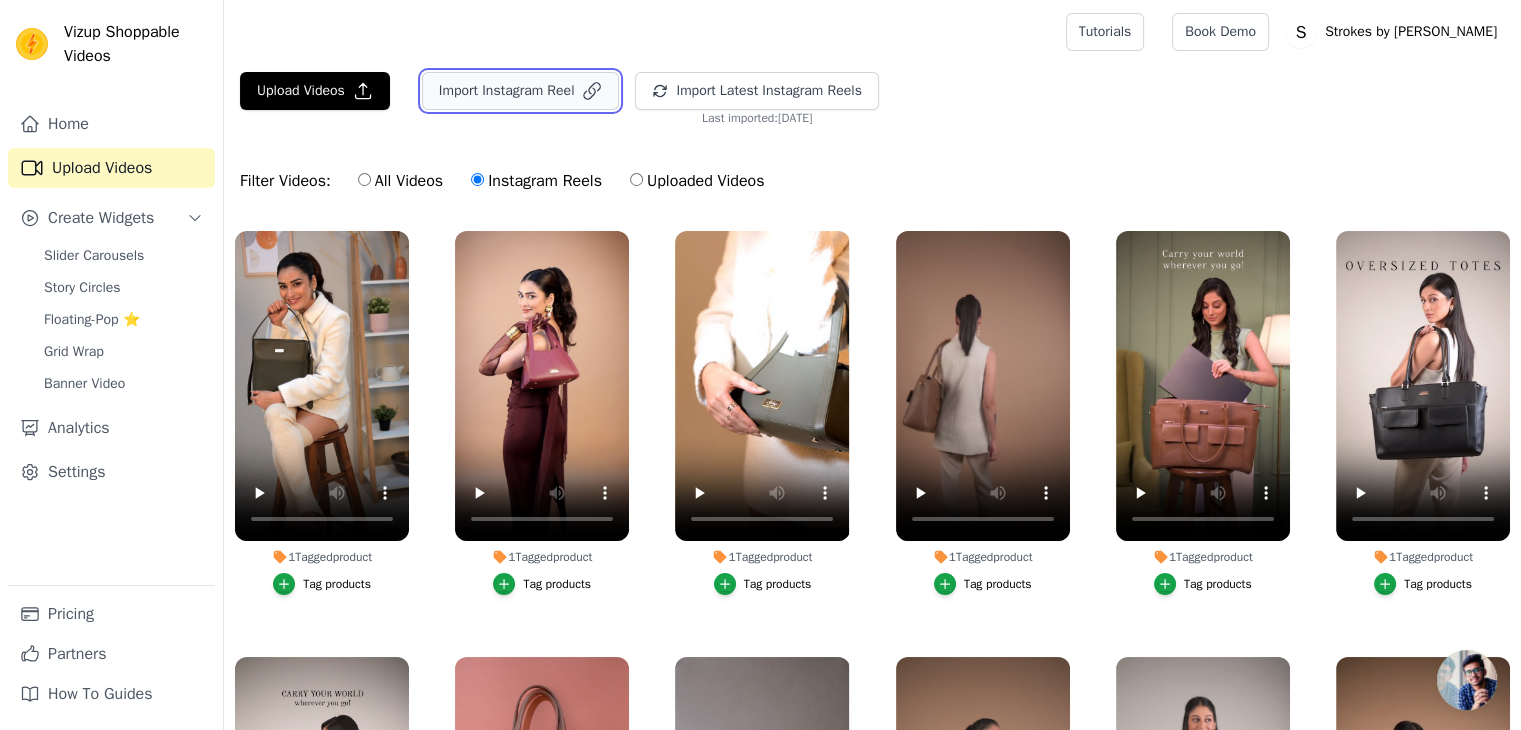 click on "Import Instagram Reel" at bounding box center [521, 91] 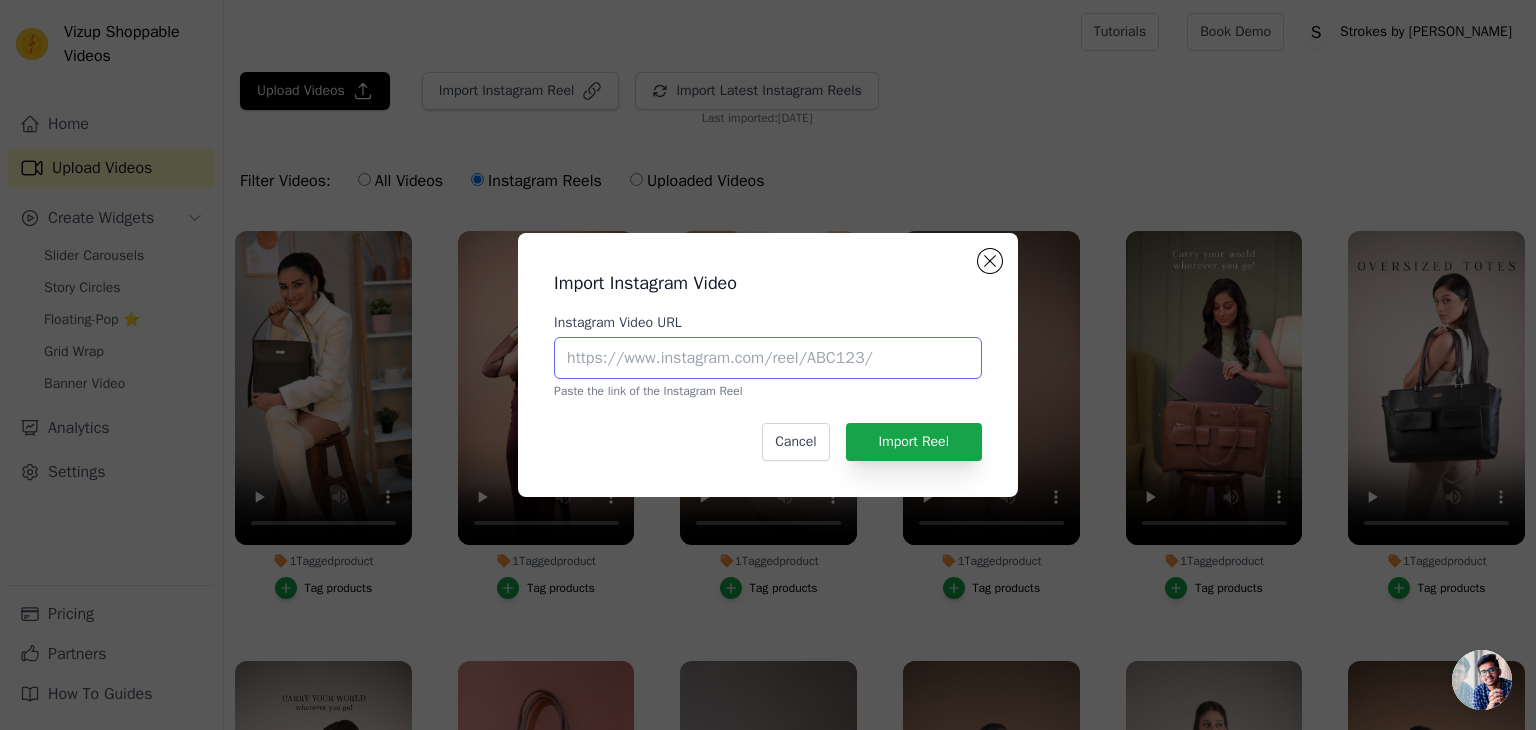 click on "Instagram Video URL" at bounding box center [768, 358] 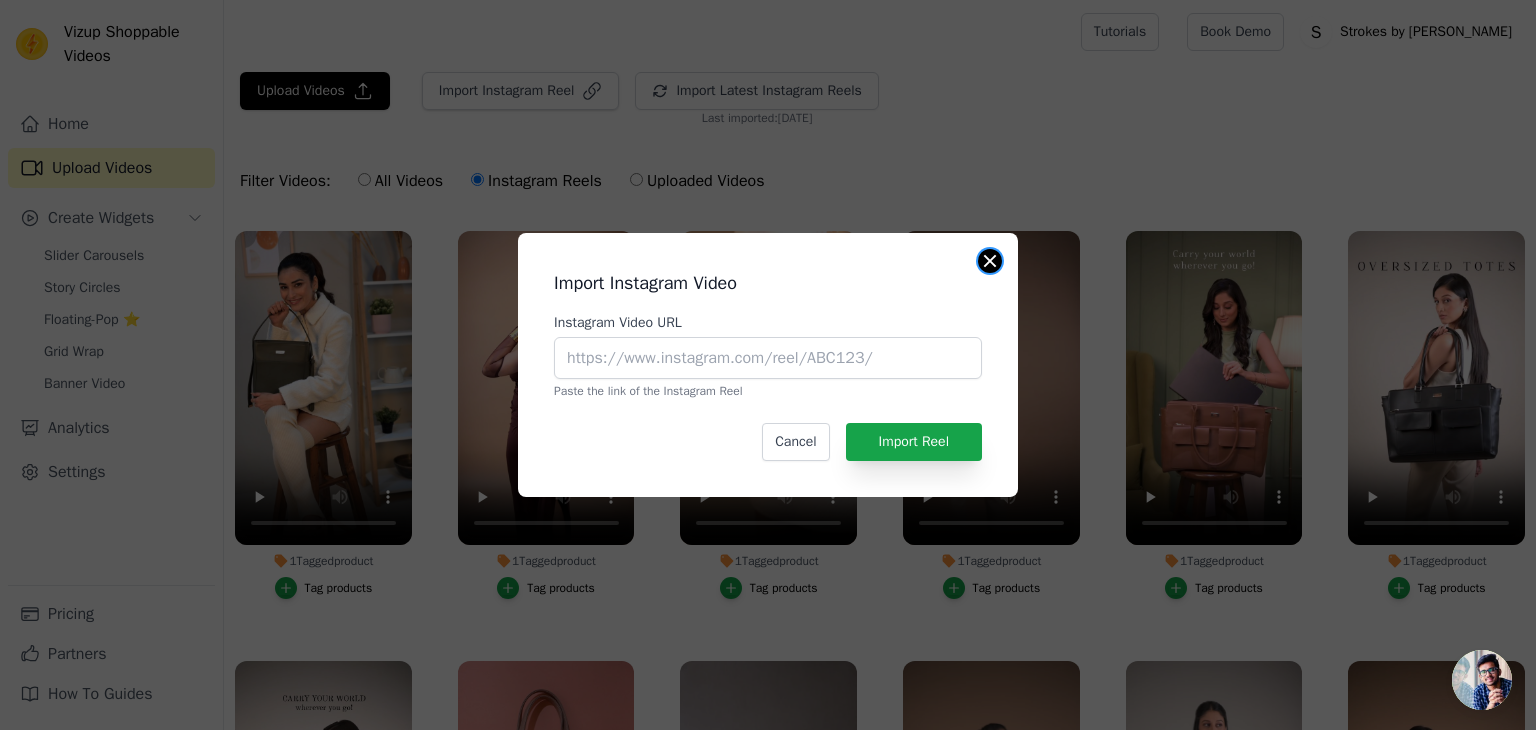 click at bounding box center (990, 261) 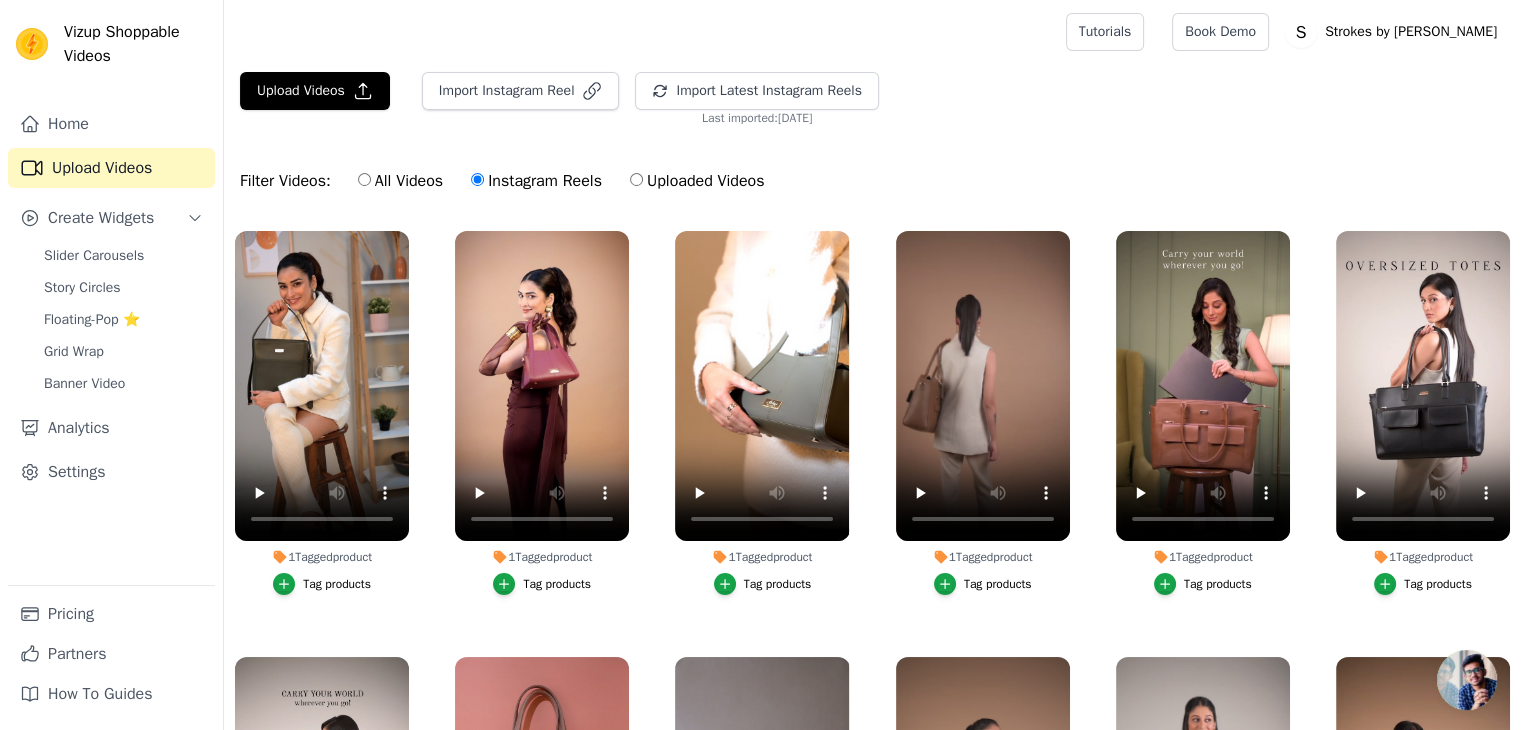 click on "All Videos" at bounding box center (400, 181) 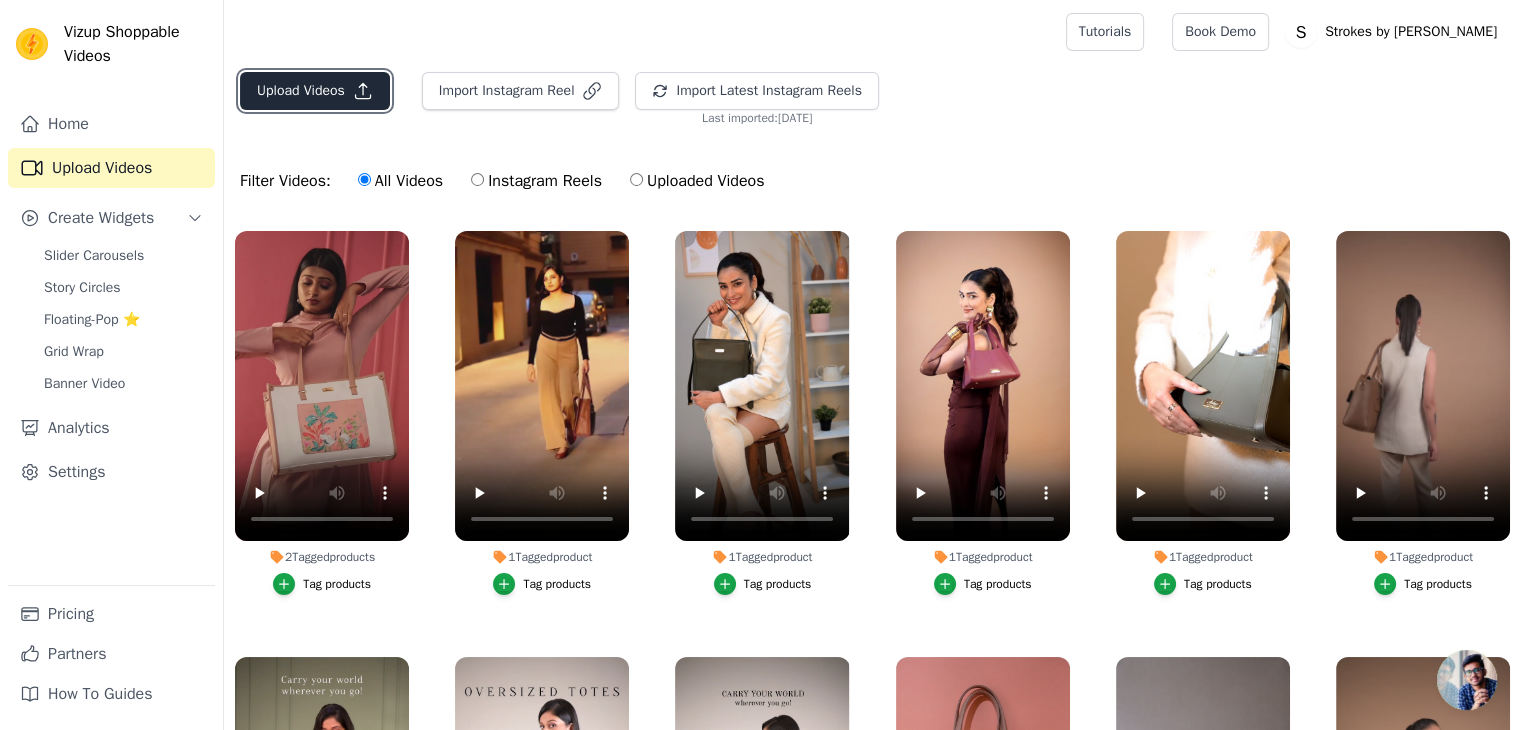 click on "Upload Videos" at bounding box center (315, 91) 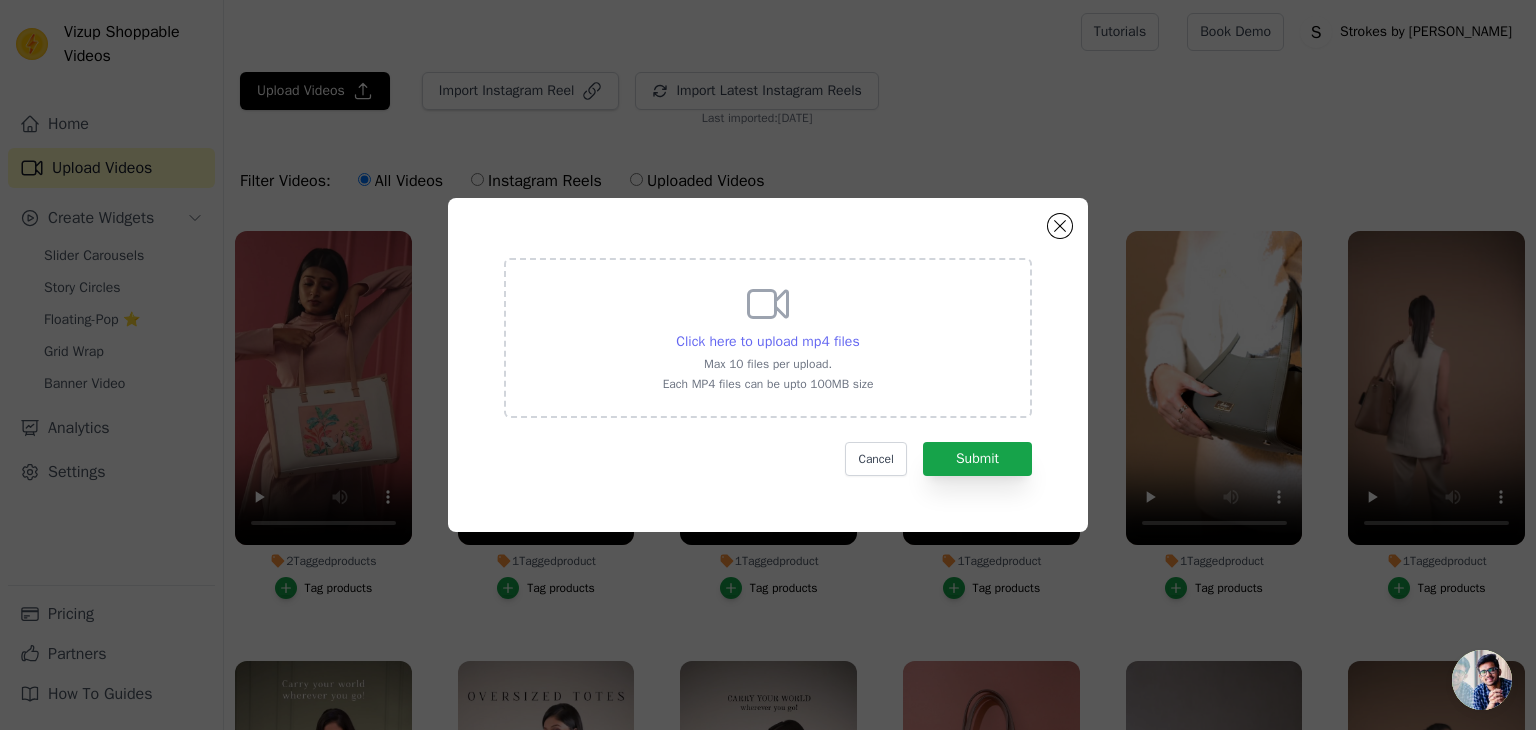 click on "Click here to upload mp4 files" at bounding box center (767, 341) 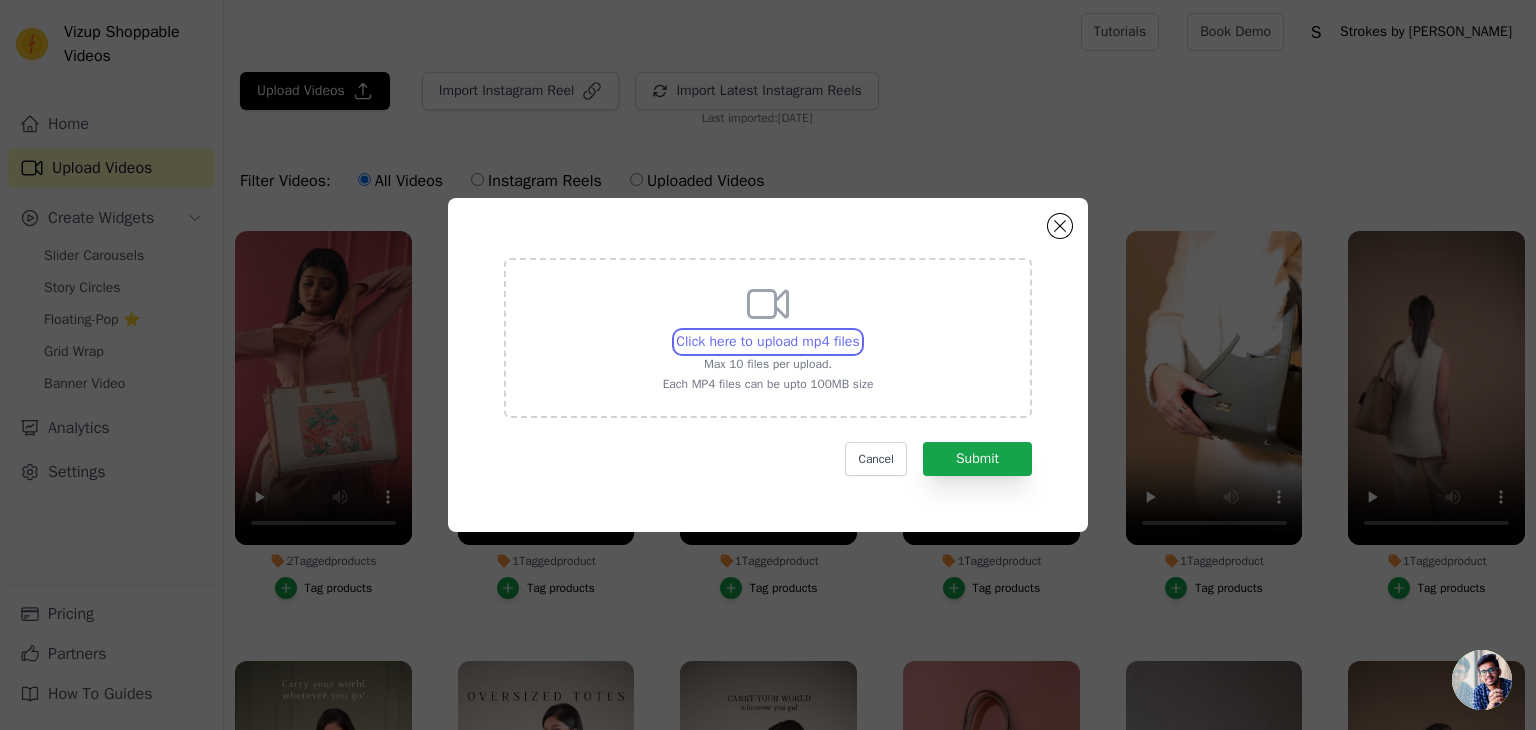 click on "Click here to upload mp4 files     Max 10 files per upload.   Each MP4 files can be upto 100MB size" at bounding box center [859, 331] 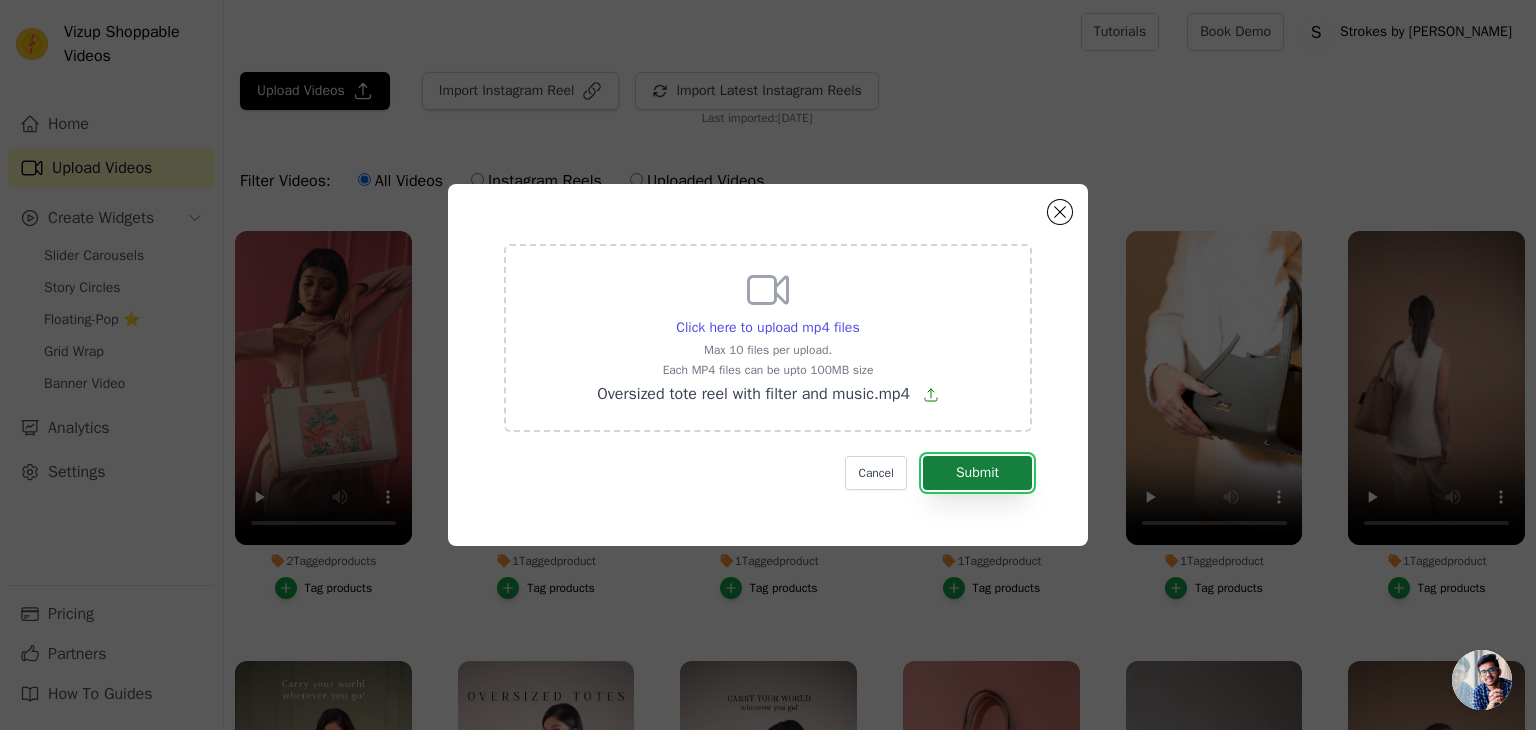 click on "Submit" at bounding box center (977, 473) 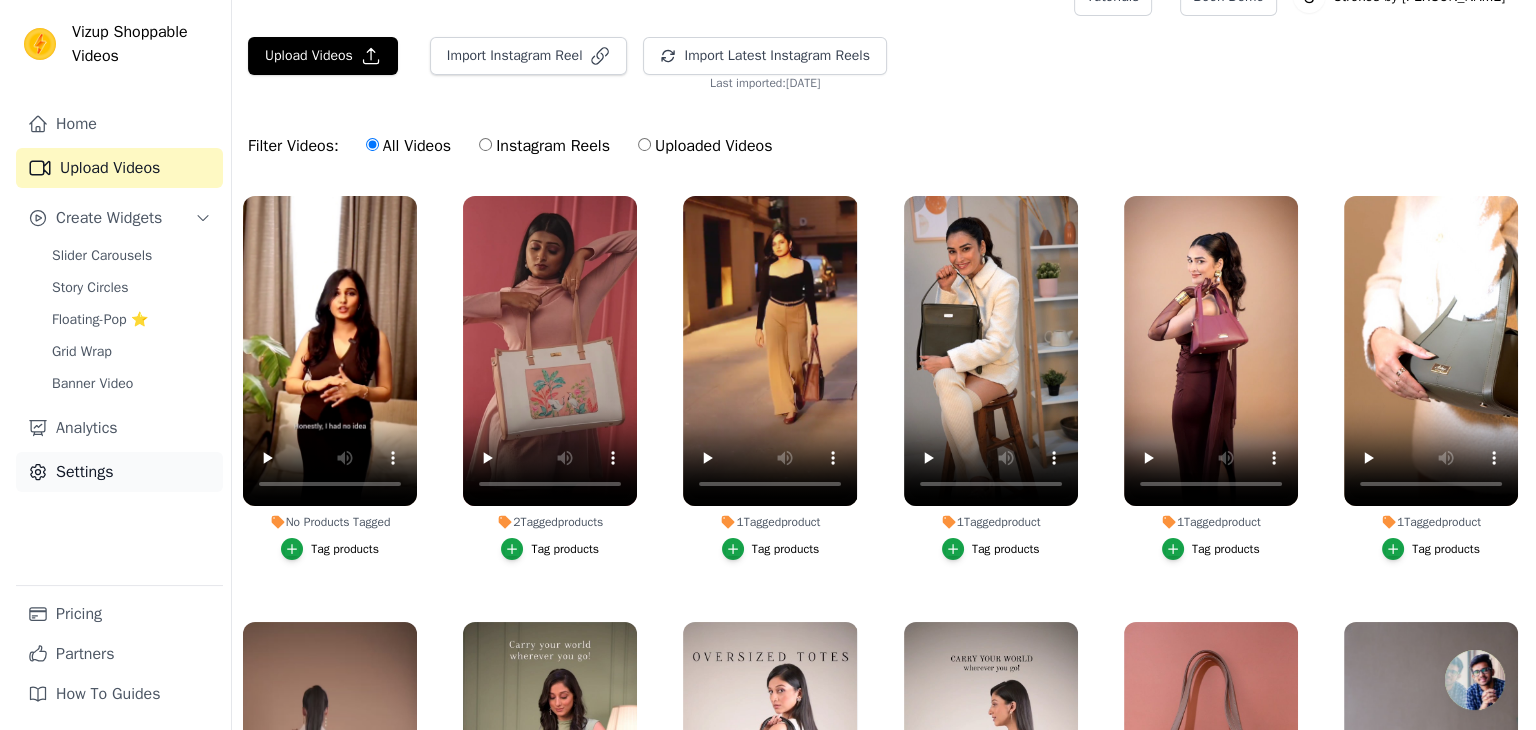 scroll, scrollTop: 0, scrollLeft: 0, axis: both 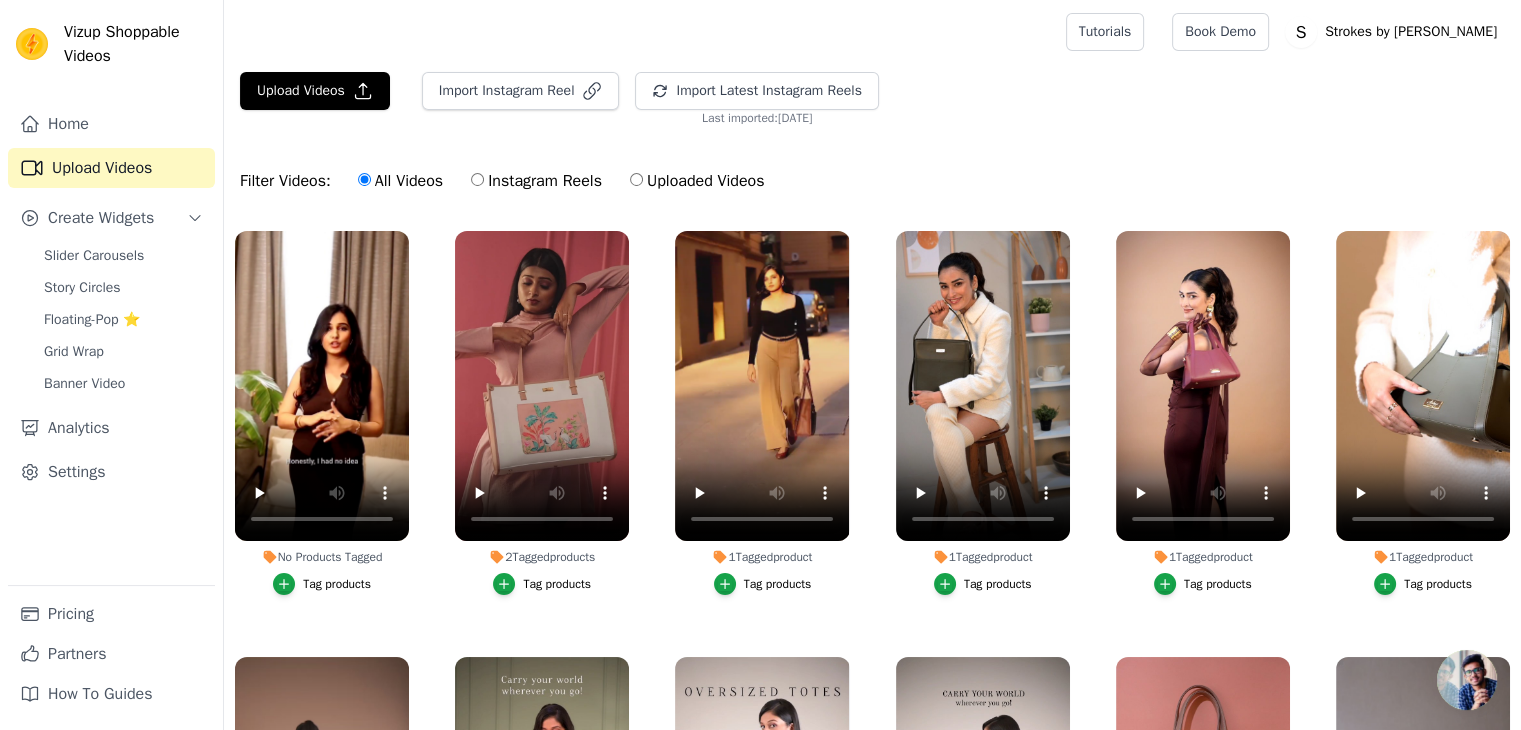 click on "Tag products" 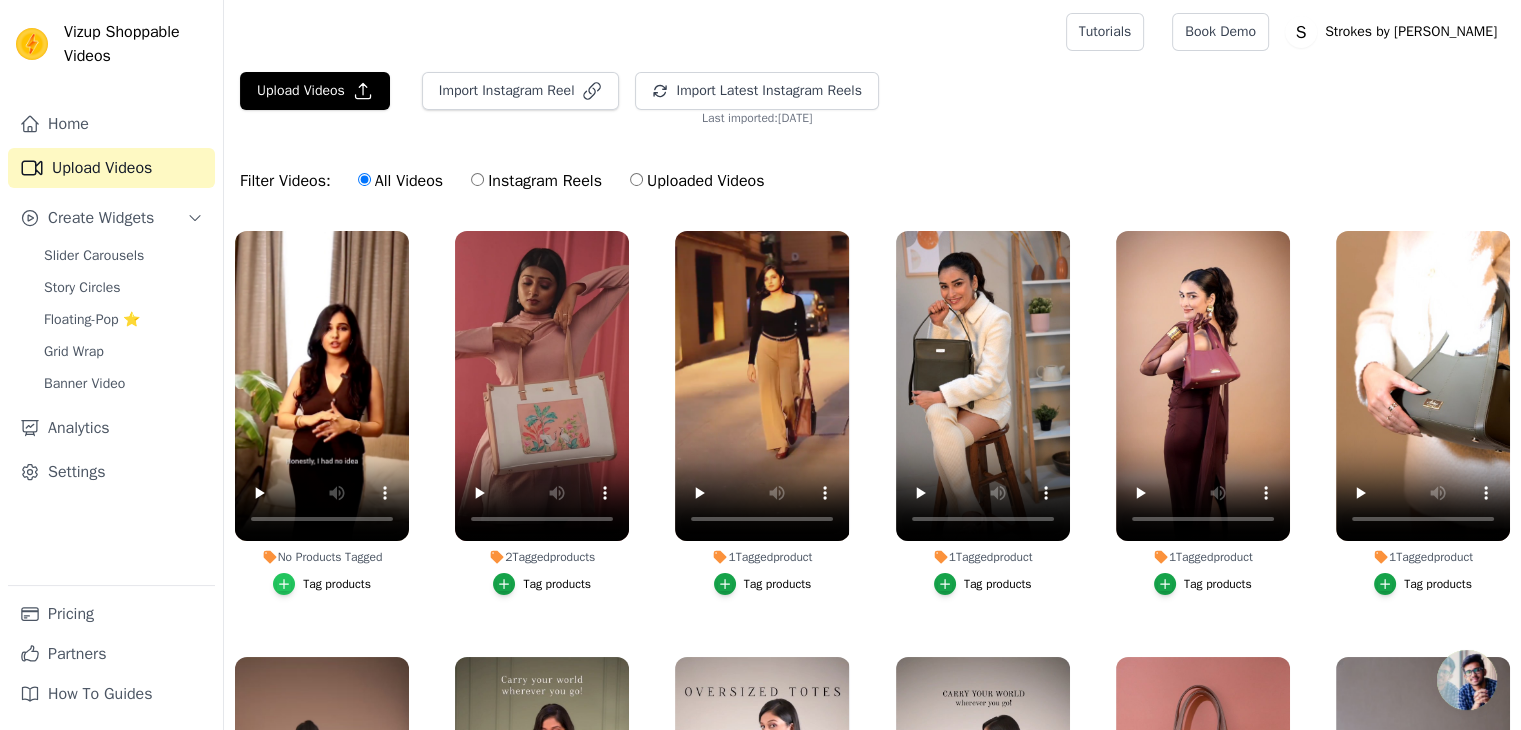 click 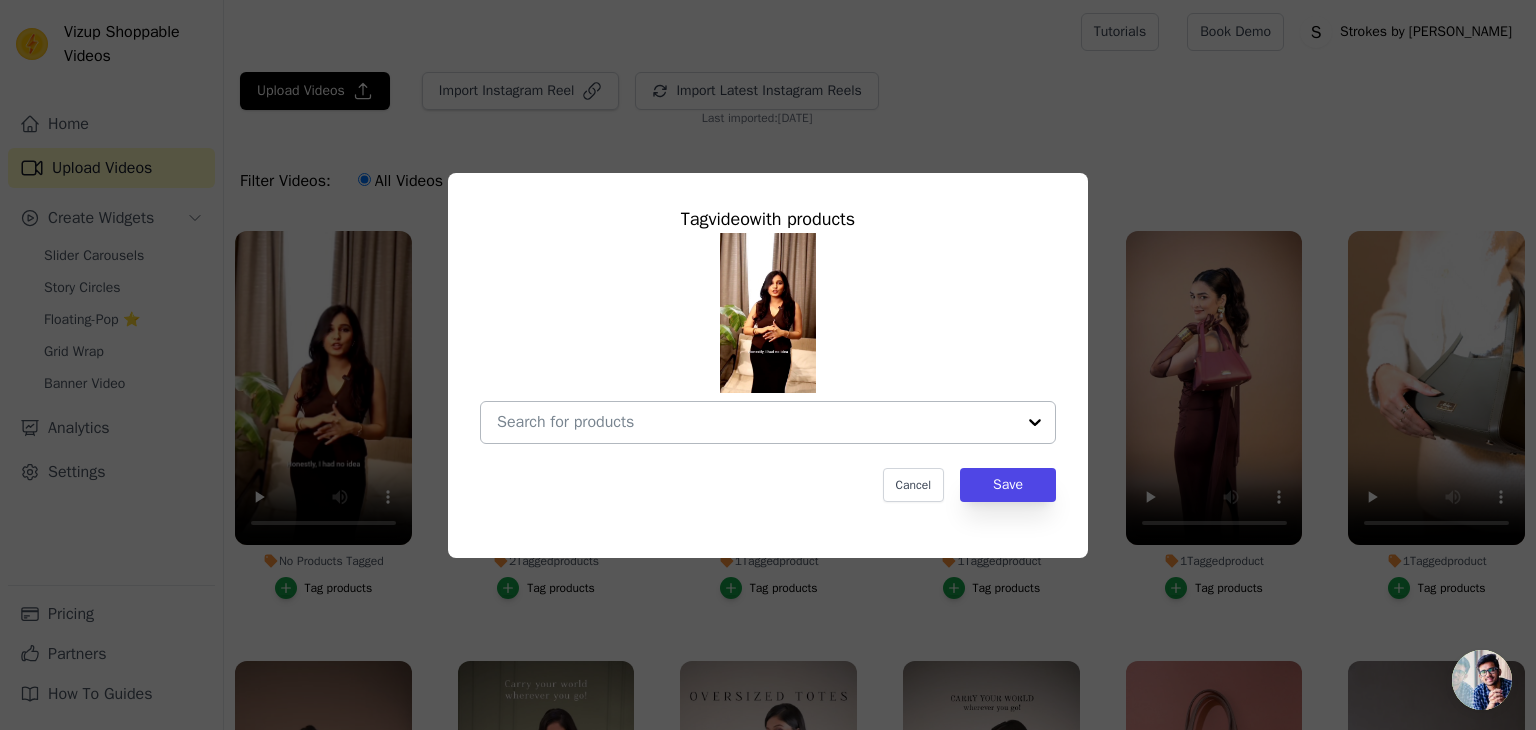 click on "No Products Tagged     Tag  video  with products                         Cancel   Save     Tag products" at bounding box center (756, 422) 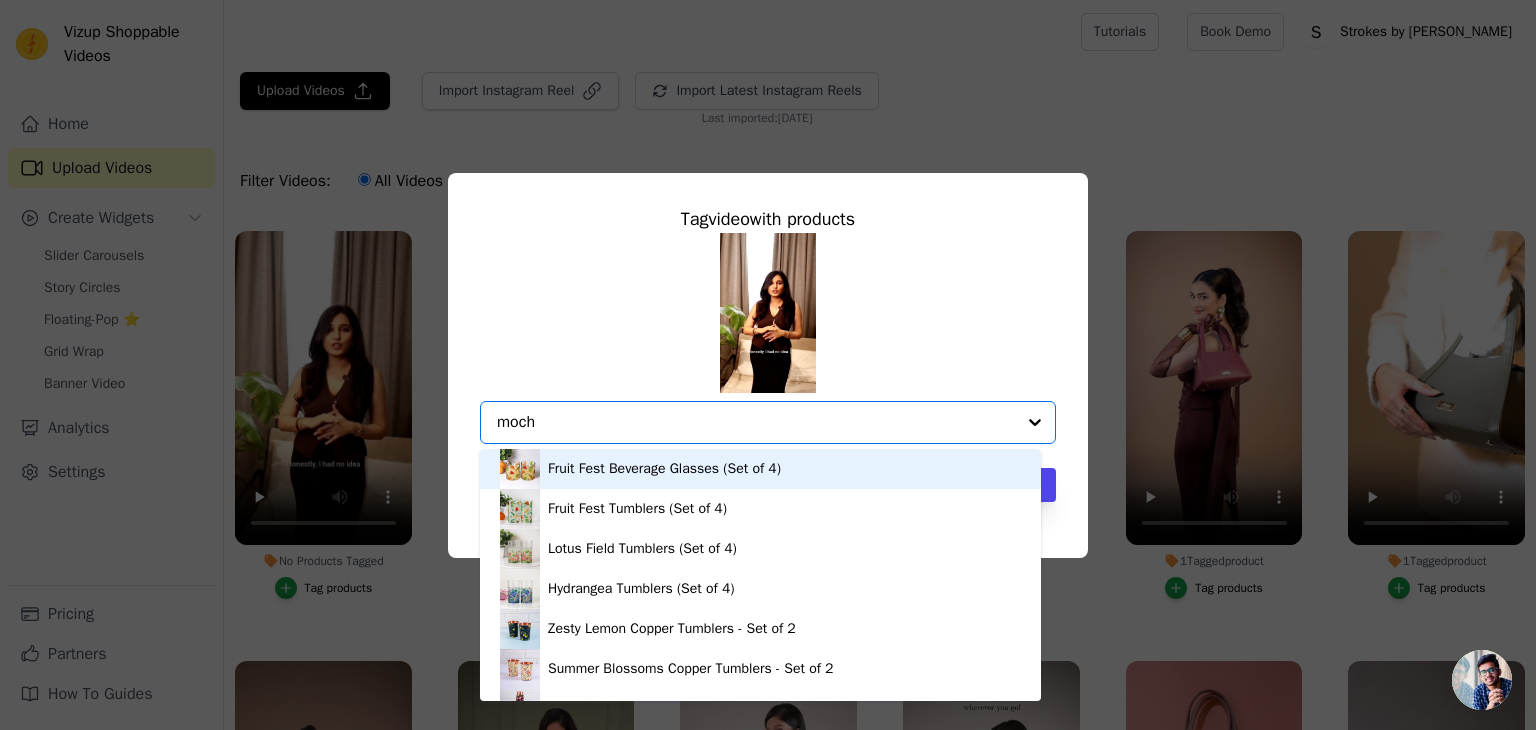 type on "mocha" 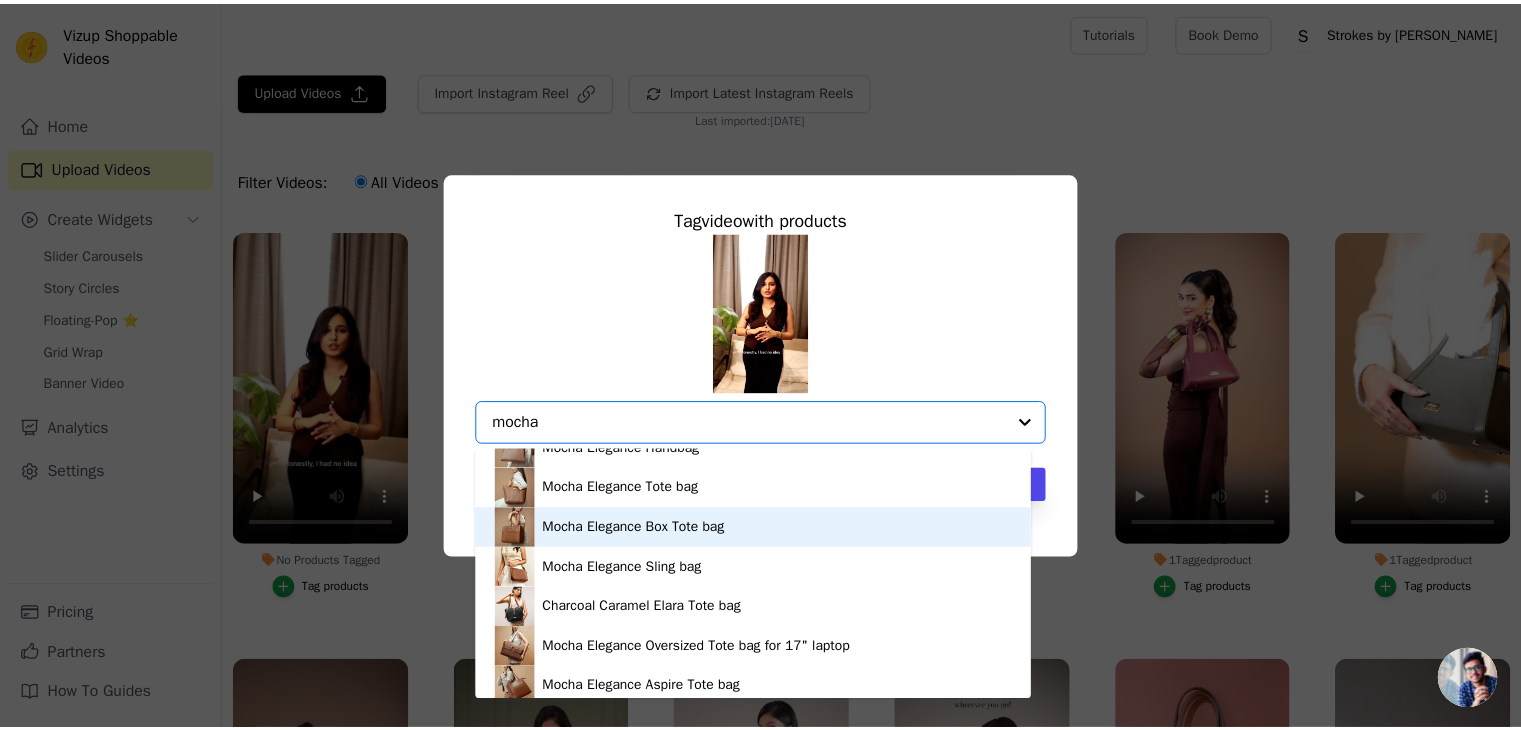 scroll, scrollTop: 28, scrollLeft: 0, axis: vertical 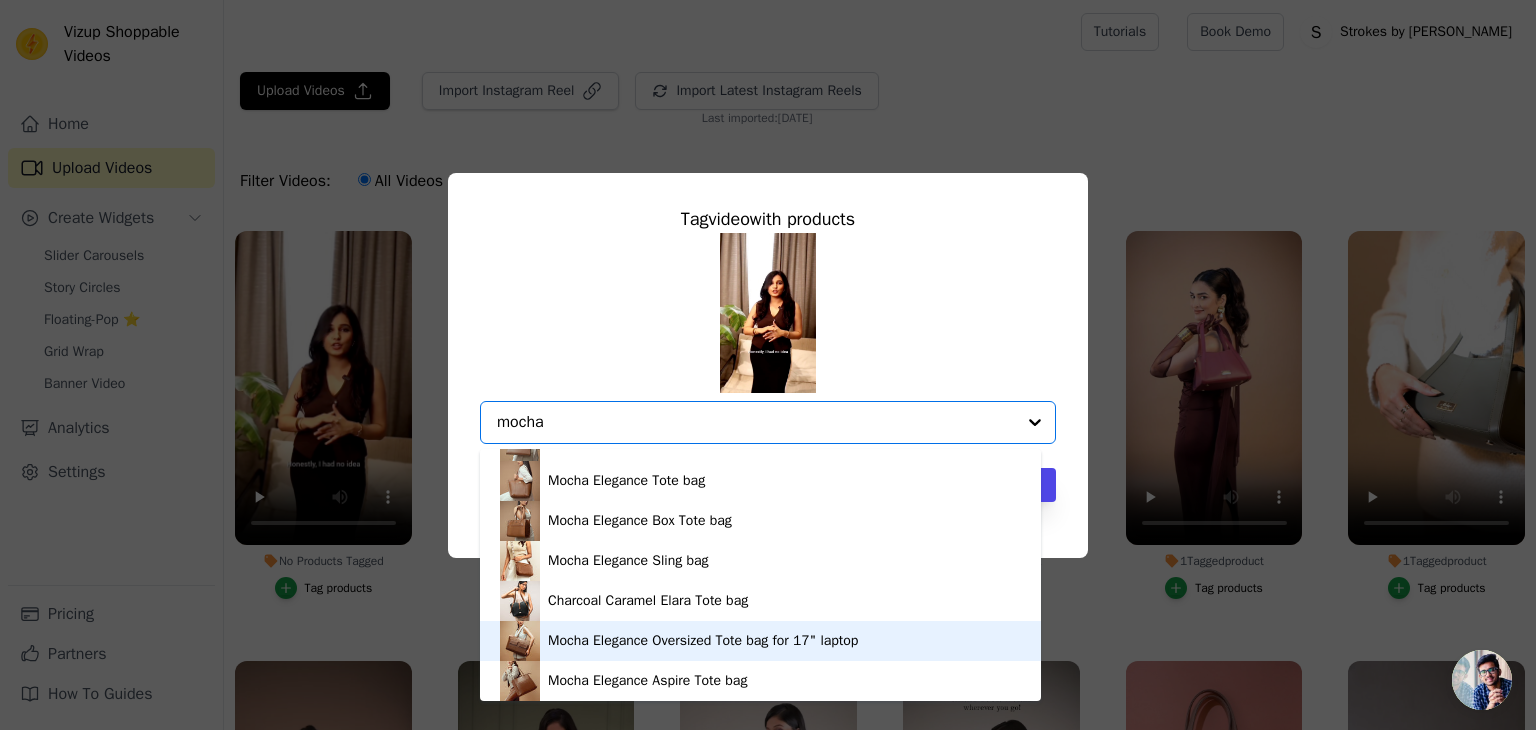 click on "Mocha Elegance Oversized Tote bag for 17" laptop" at bounding box center (703, 641) 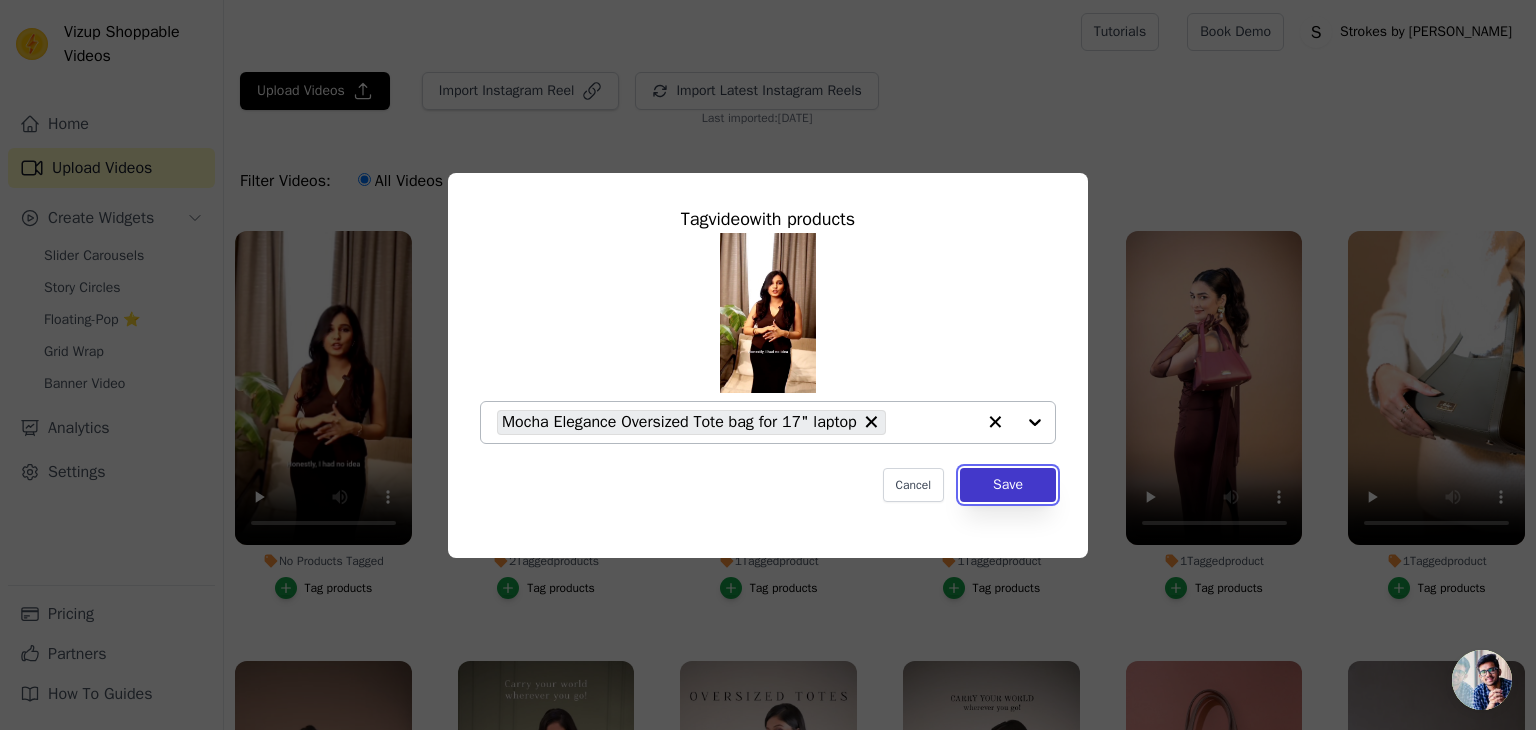 click on "Save" at bounding box center [1008, 485] 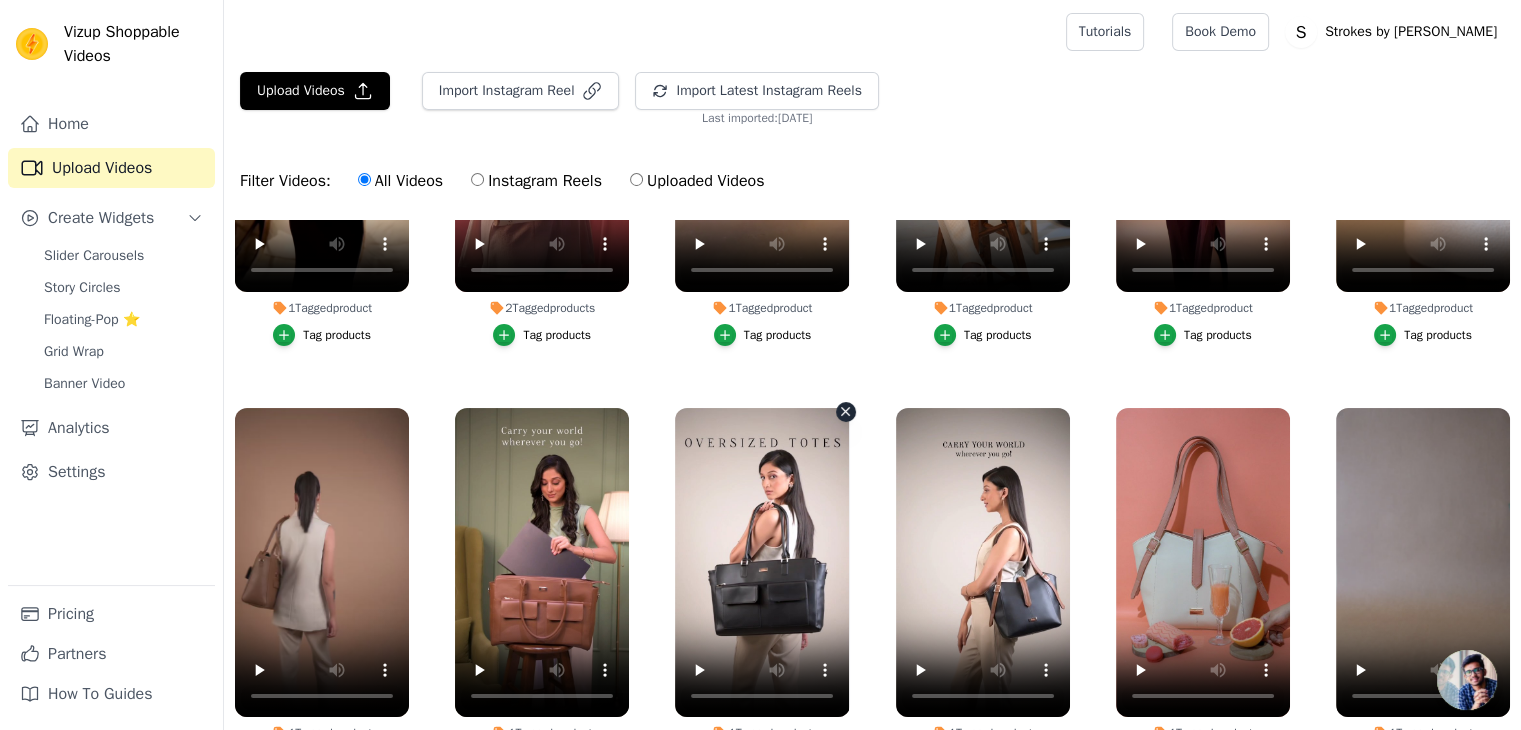 scroll, scrollTop: 0, scrollLeft: 0, axis: both 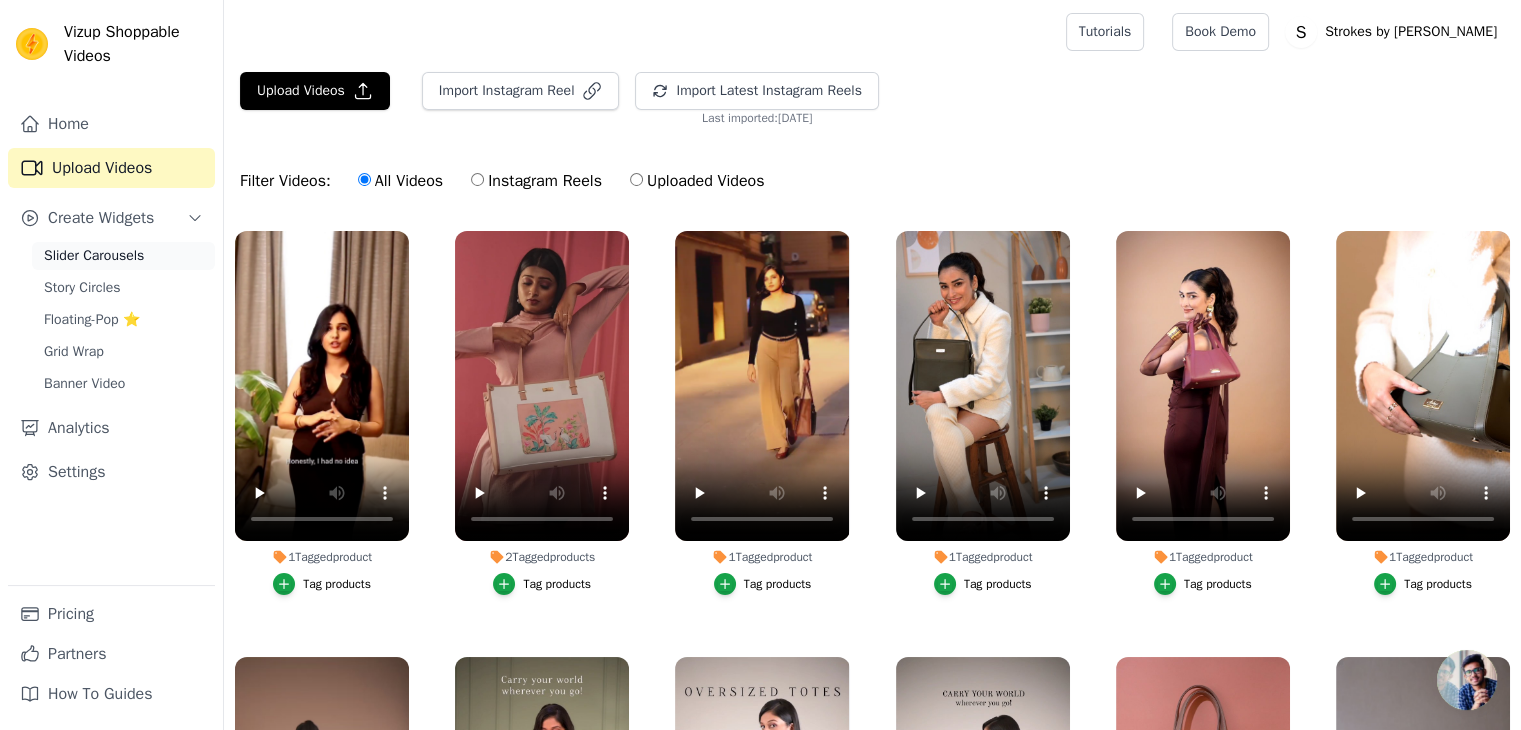 click on "Slider Carousels" at bounding box center [94, 256] 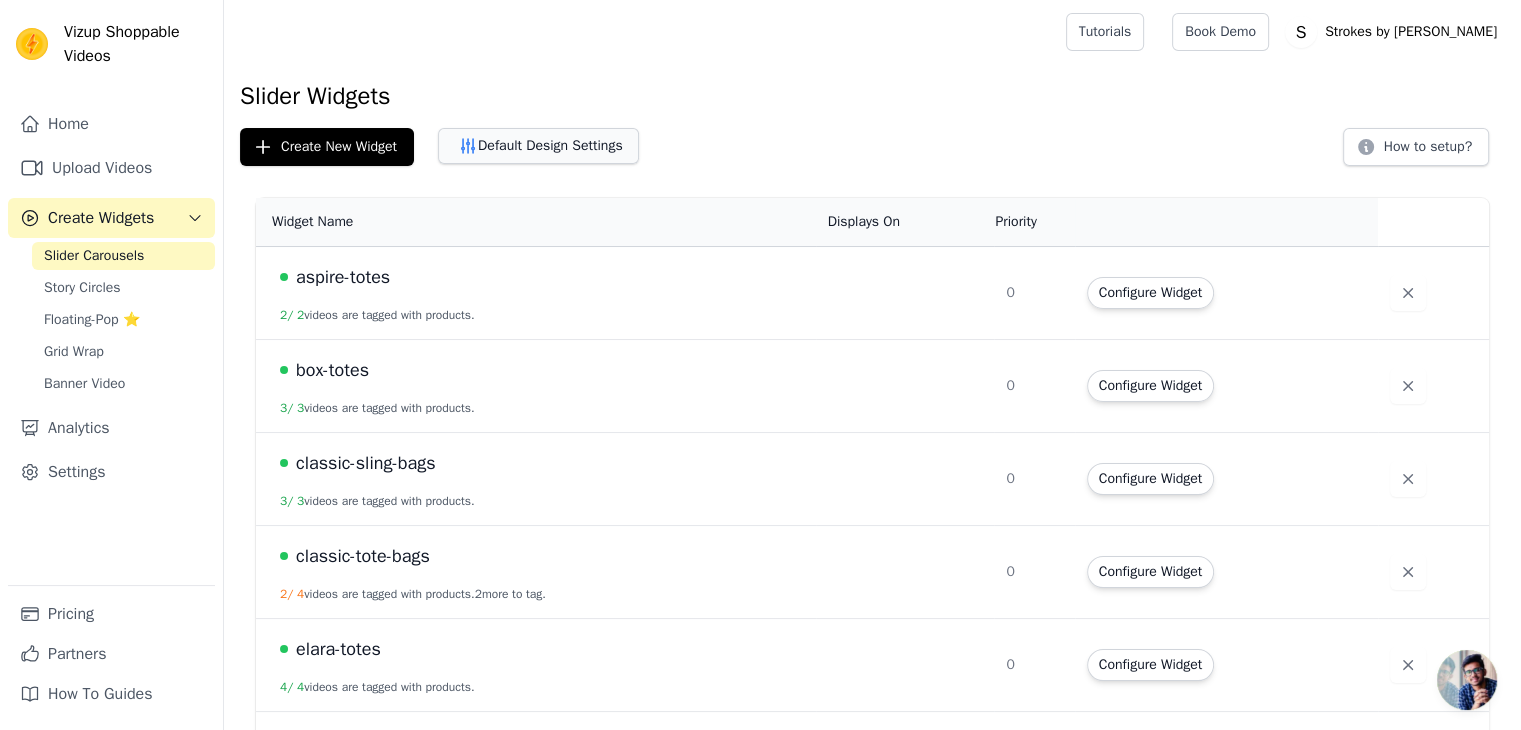 click on "Default Design Settings" at bounding box center [538, 146] 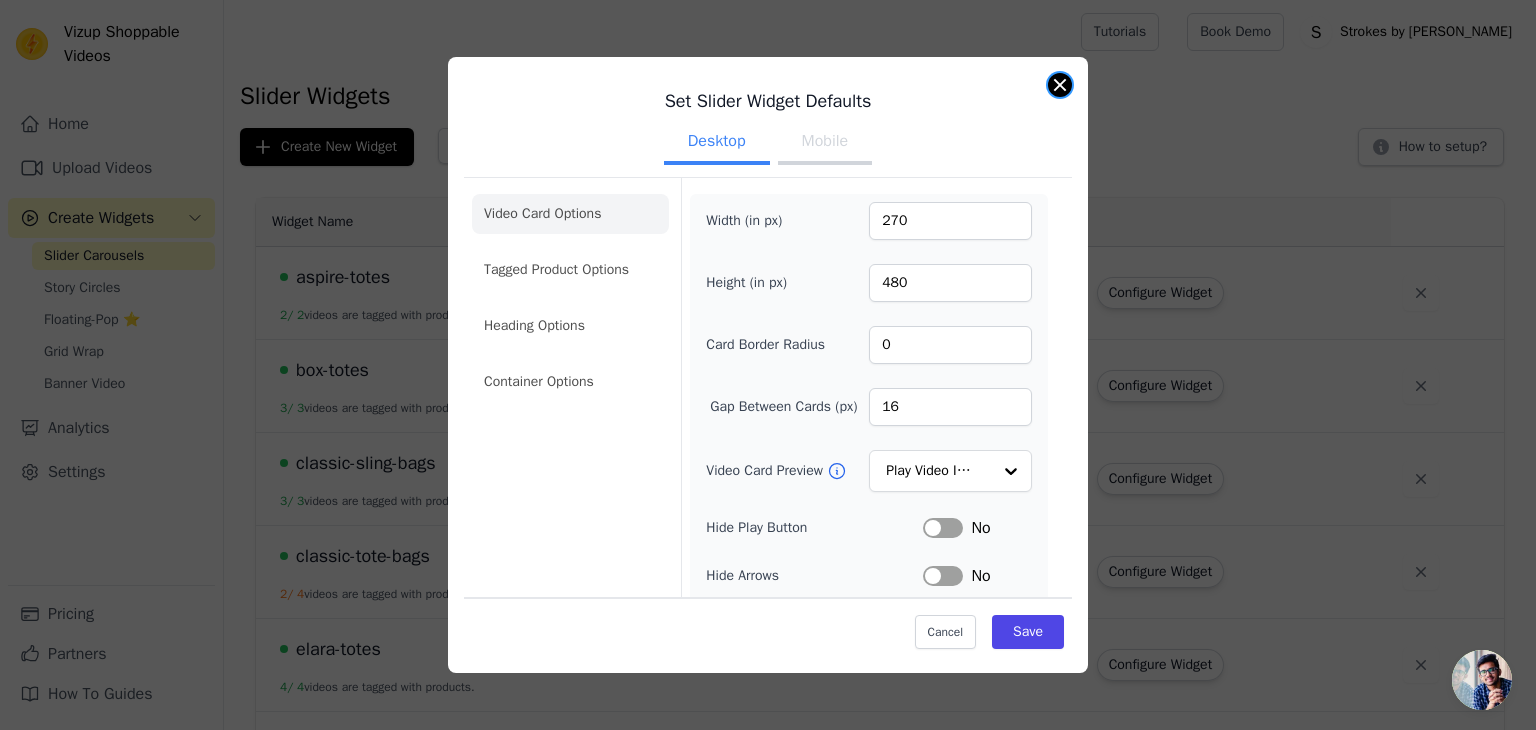 click at bounding box center (1060, 85) 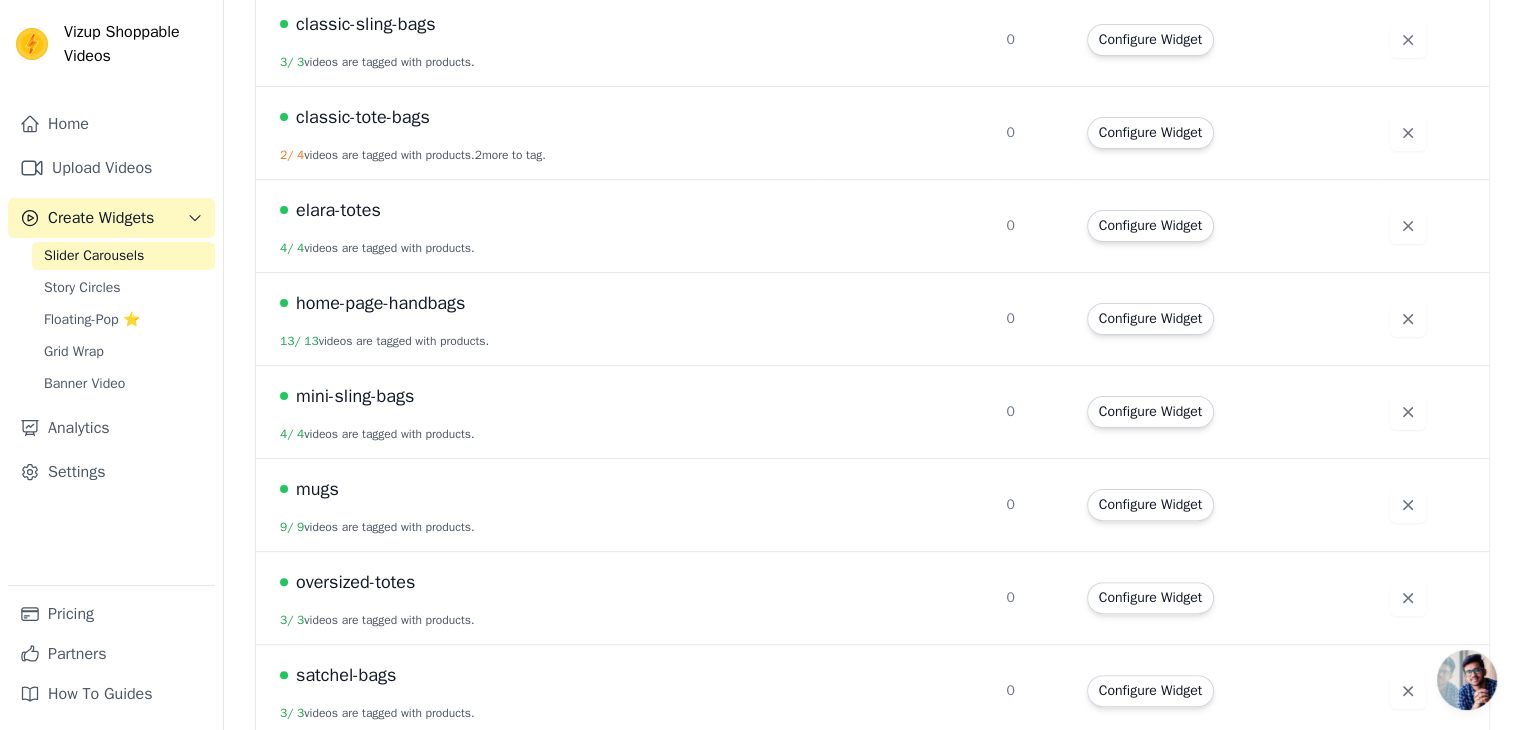 scroll, scrollTop: 637, scrollLeft: 0, axis: vertical 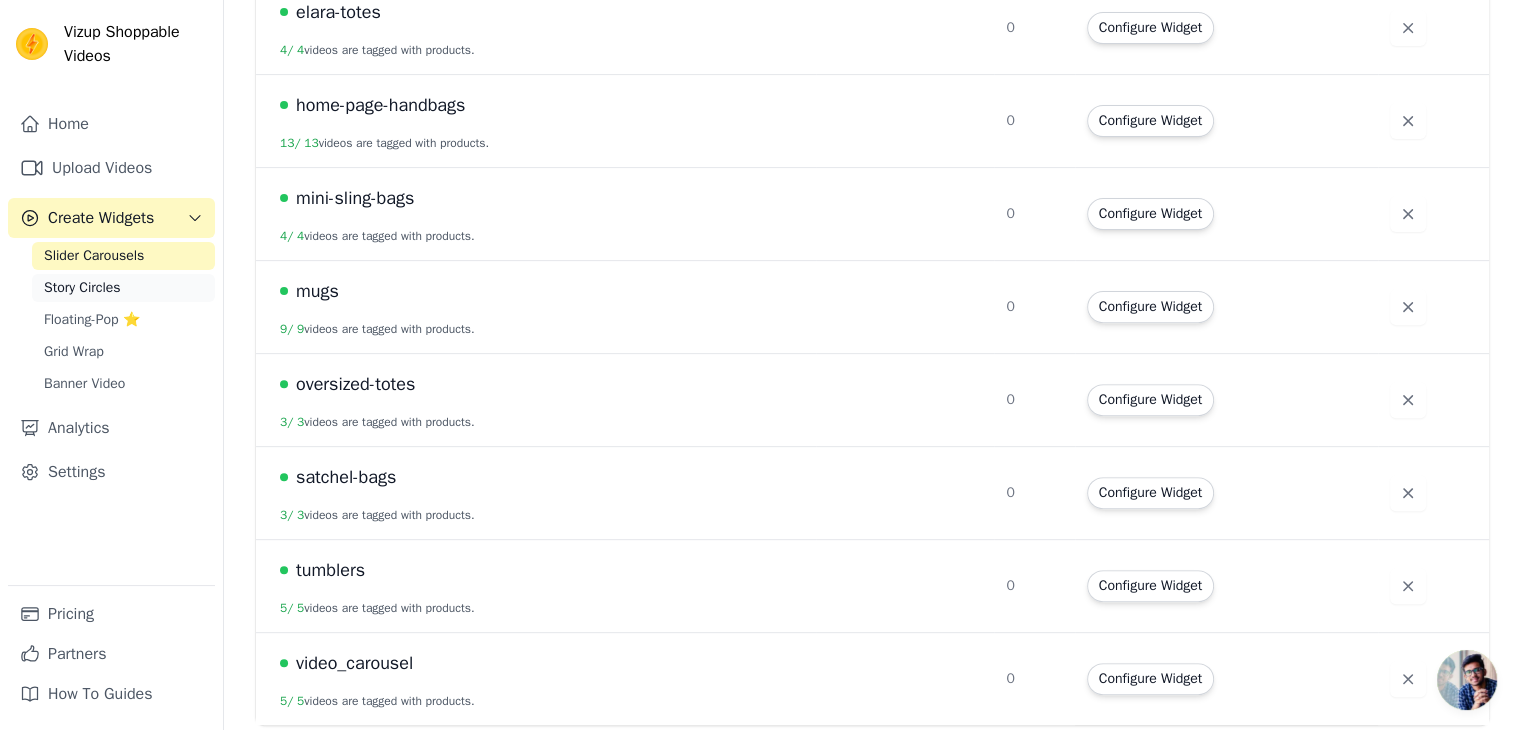 click on "Story Circles" at bounding box center (123, 288) 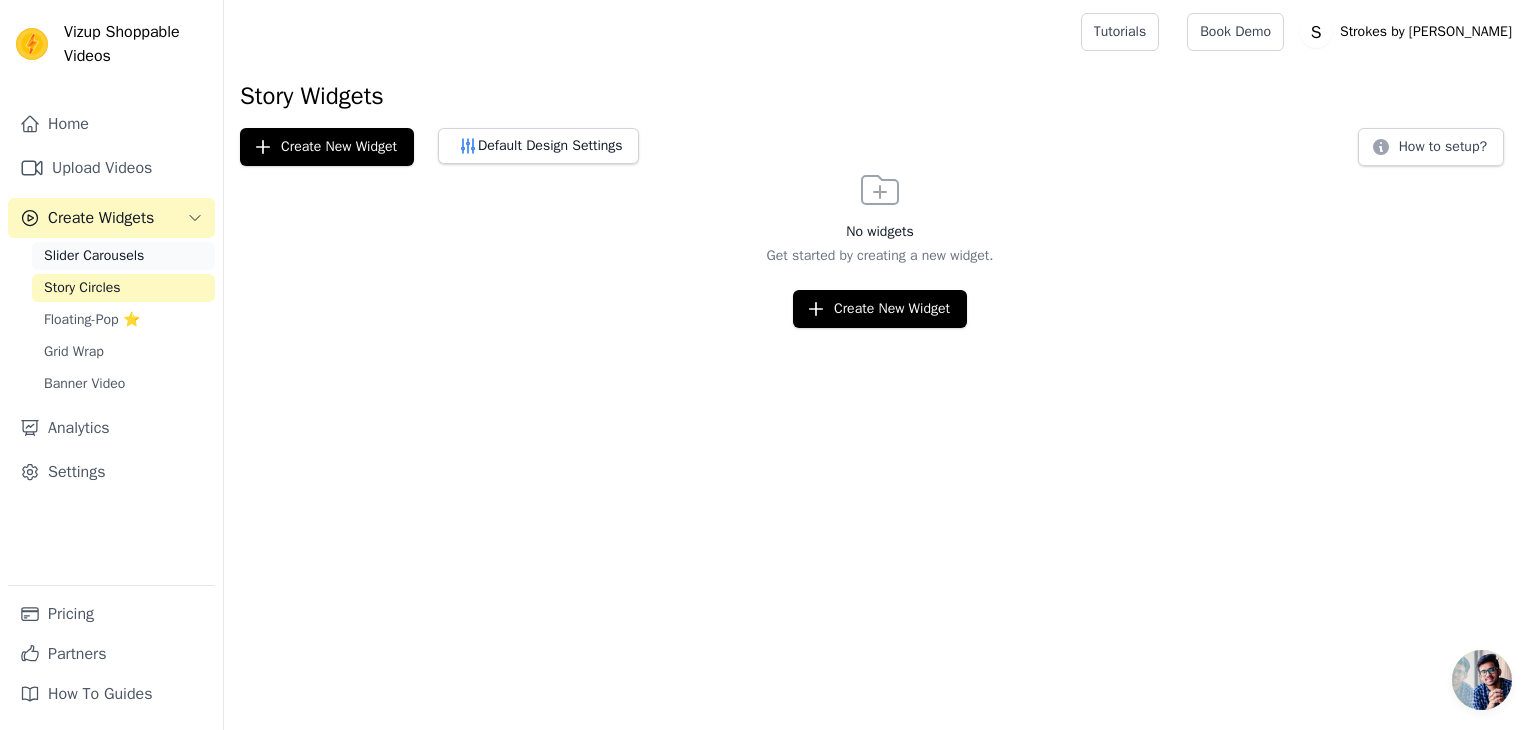 click on "Slider Carousels" at bounding box center (94, 256) 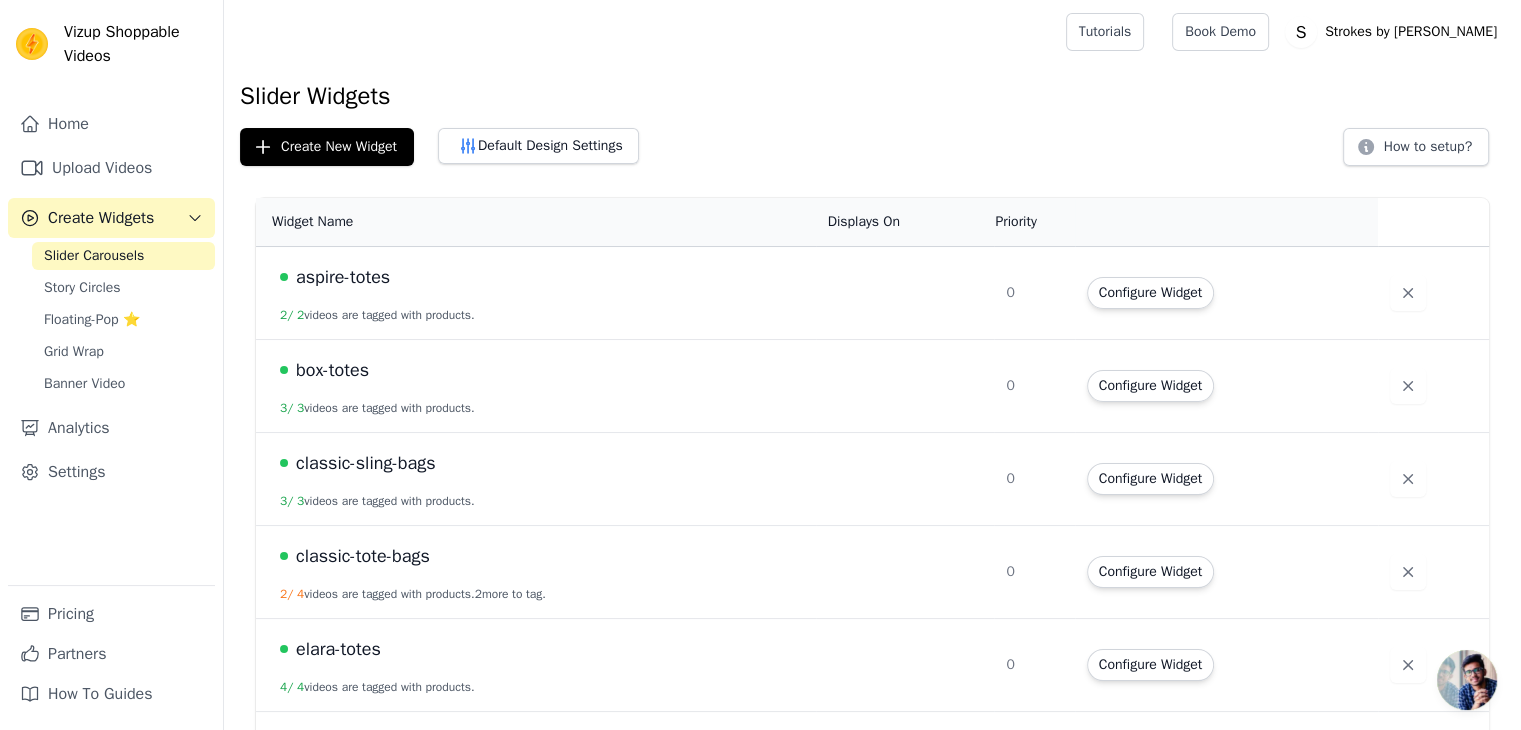 click on "3  /" at bounding box center (286, 501) 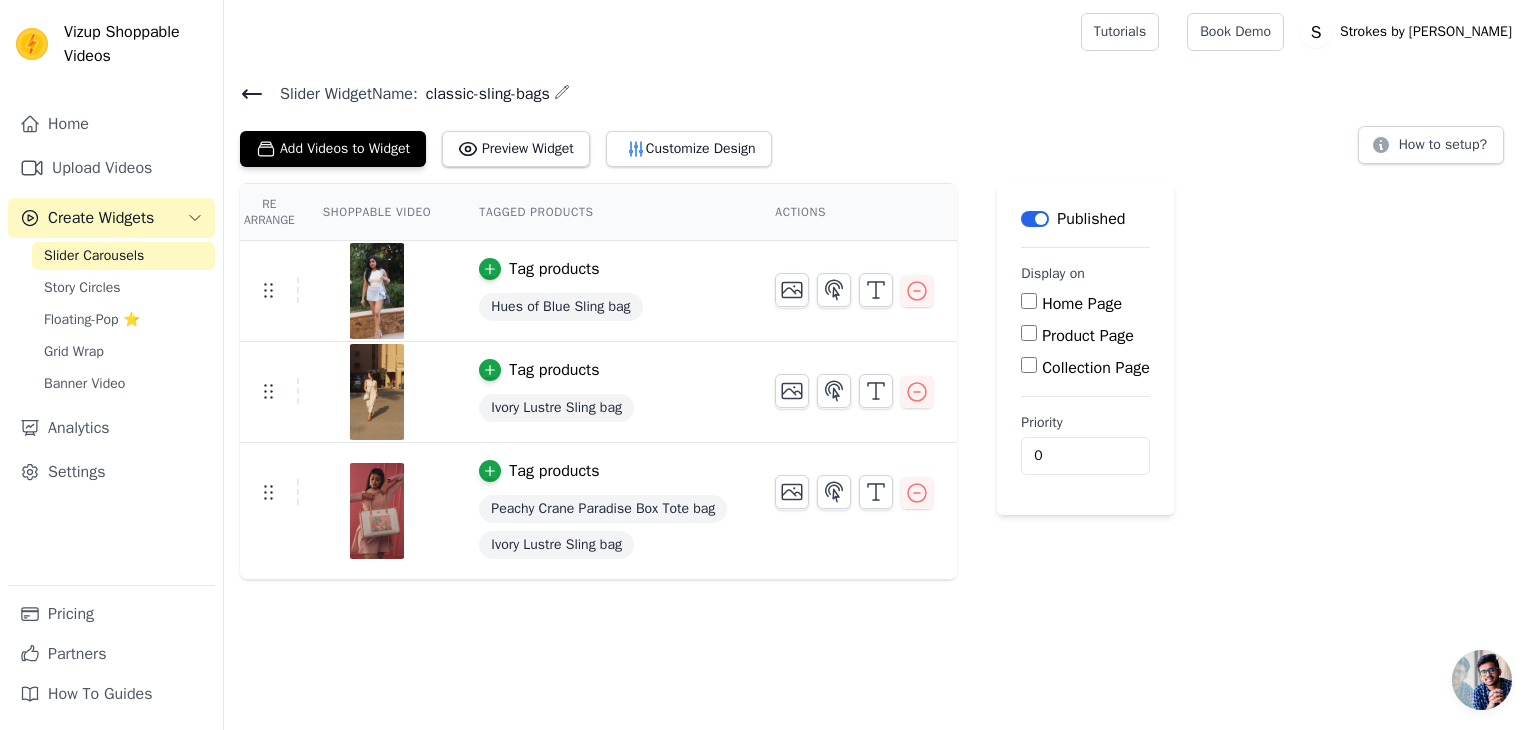 click on "Slider Widget  Name:   classic-sling-bags
Add Videos to Widget
Preview Widget       Customize Design
How to setup?" at bounding box center [880, 123] 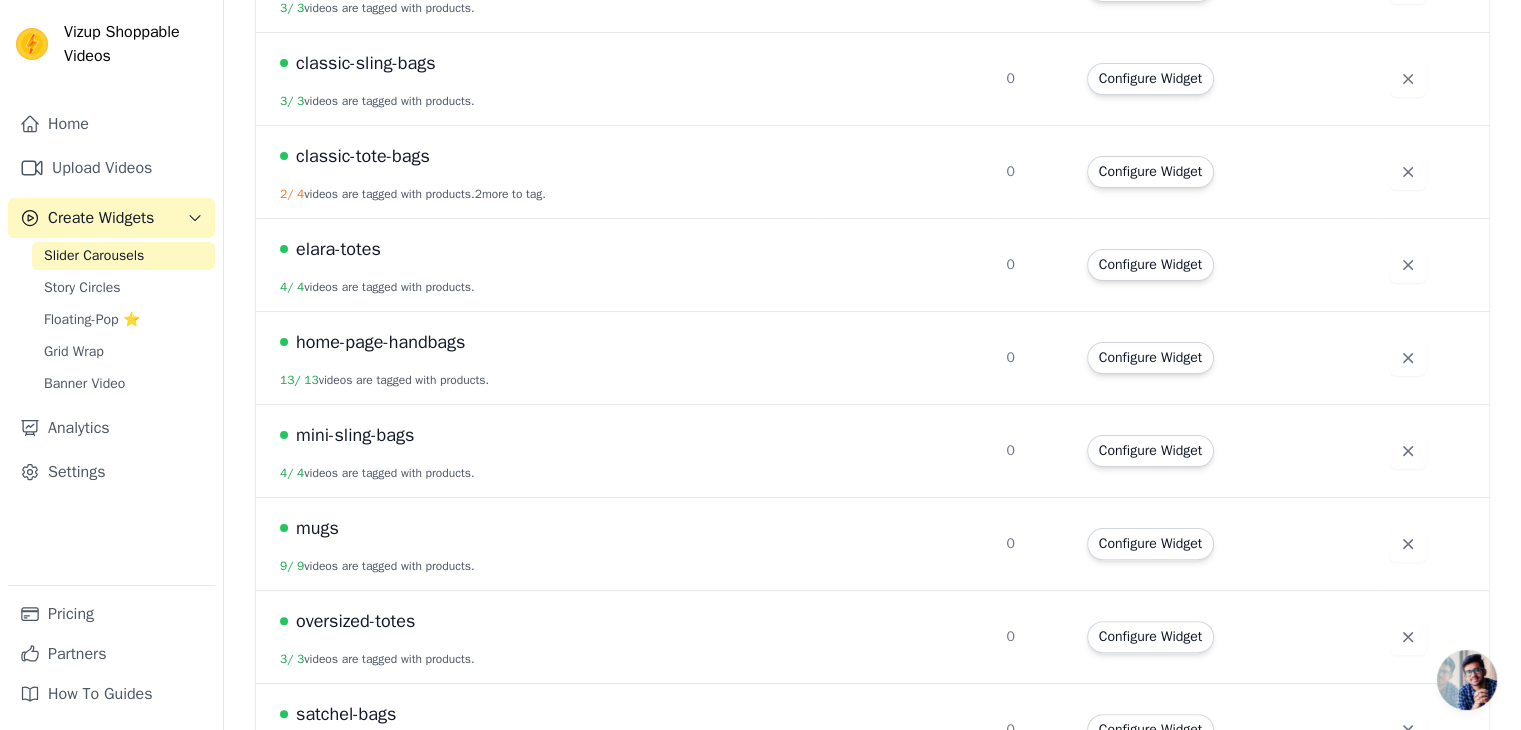 scroll, scrollTop: 500, scrollLeft: 0, axis: vertical 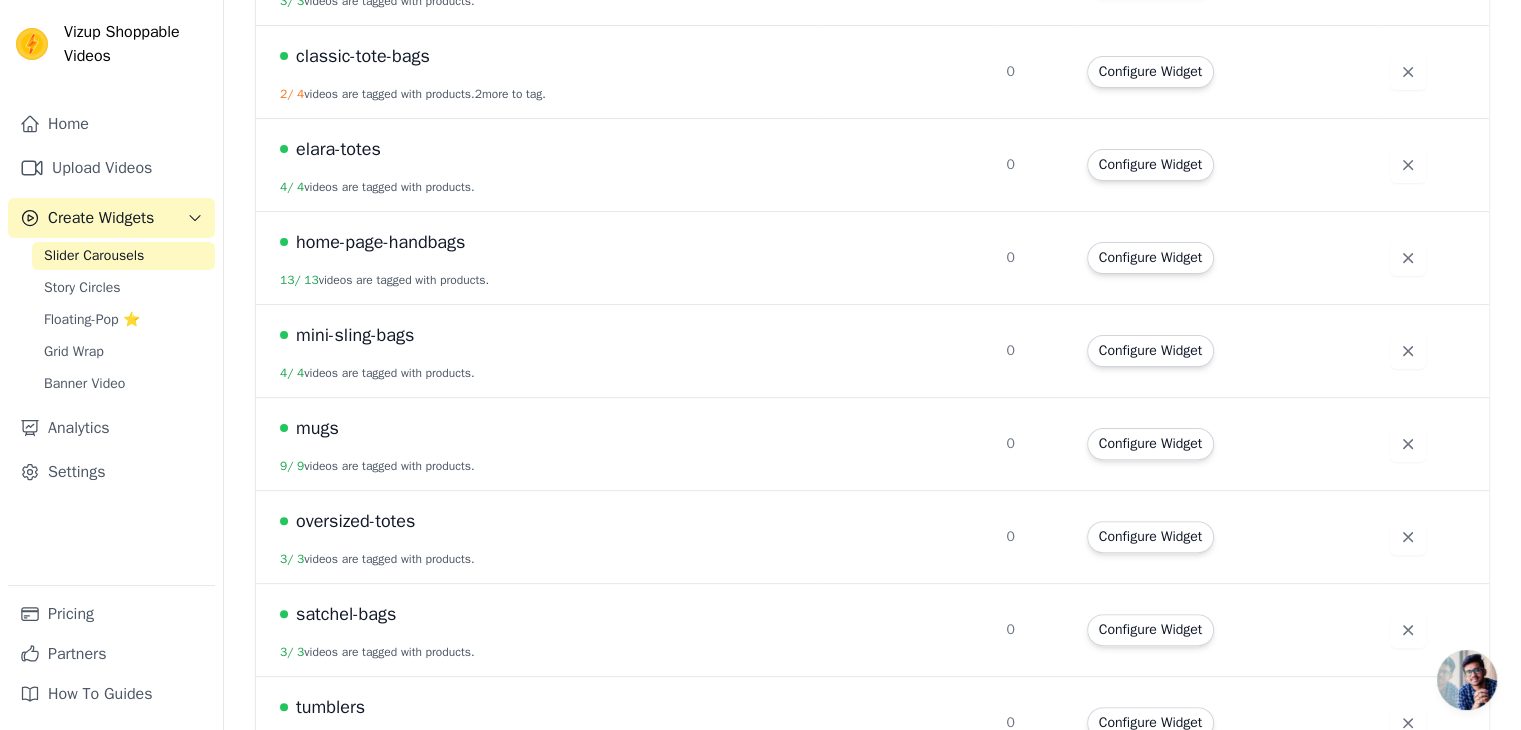 click on "oversized-totes" at bounding box center [355, 521] 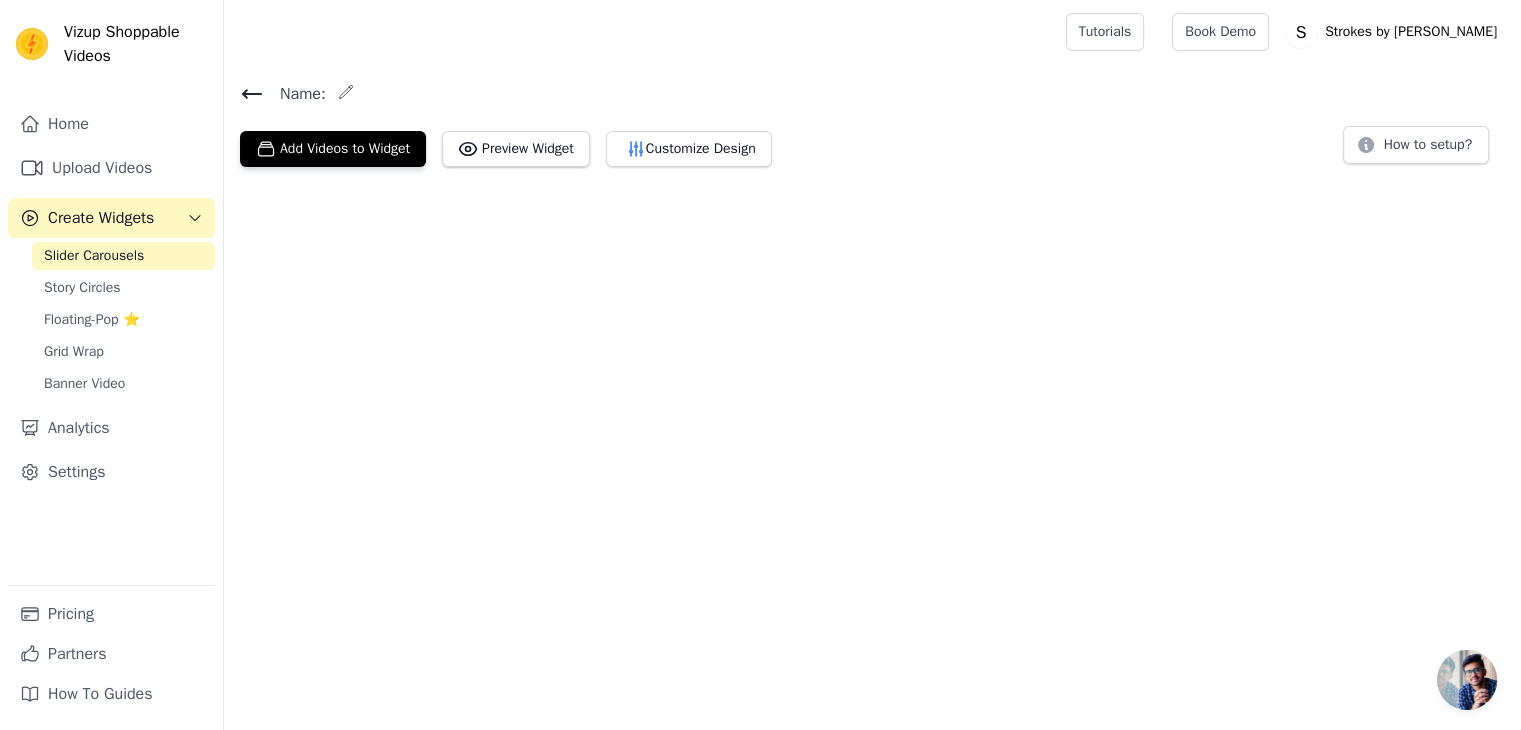 scroll, scrollTop: 0, scrollLeft: 0, axis: both 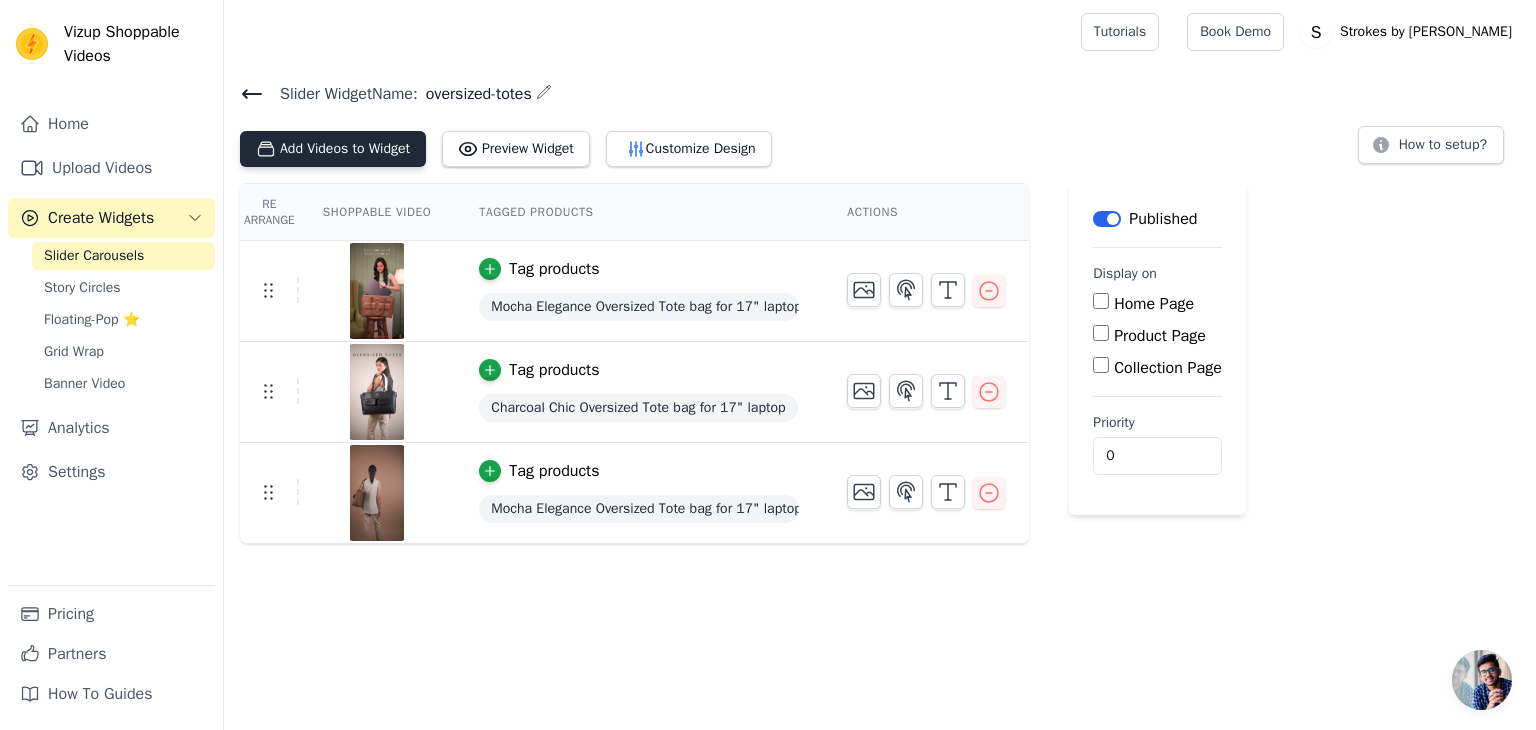 click on "Add Videos to Widget" at bounding box center (333, 149) 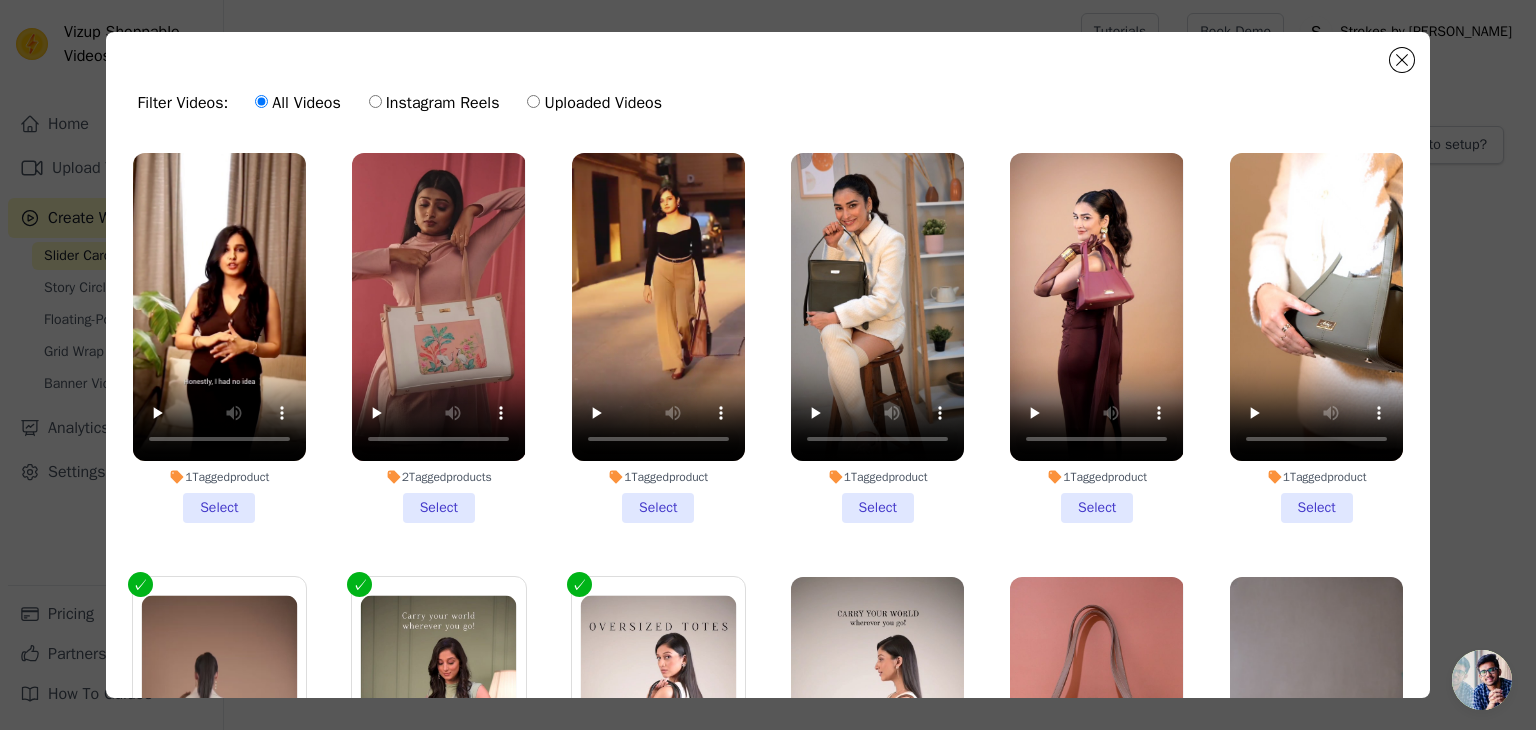 click on "1  Tagged  product     Select" at bounding box center (219, 338) 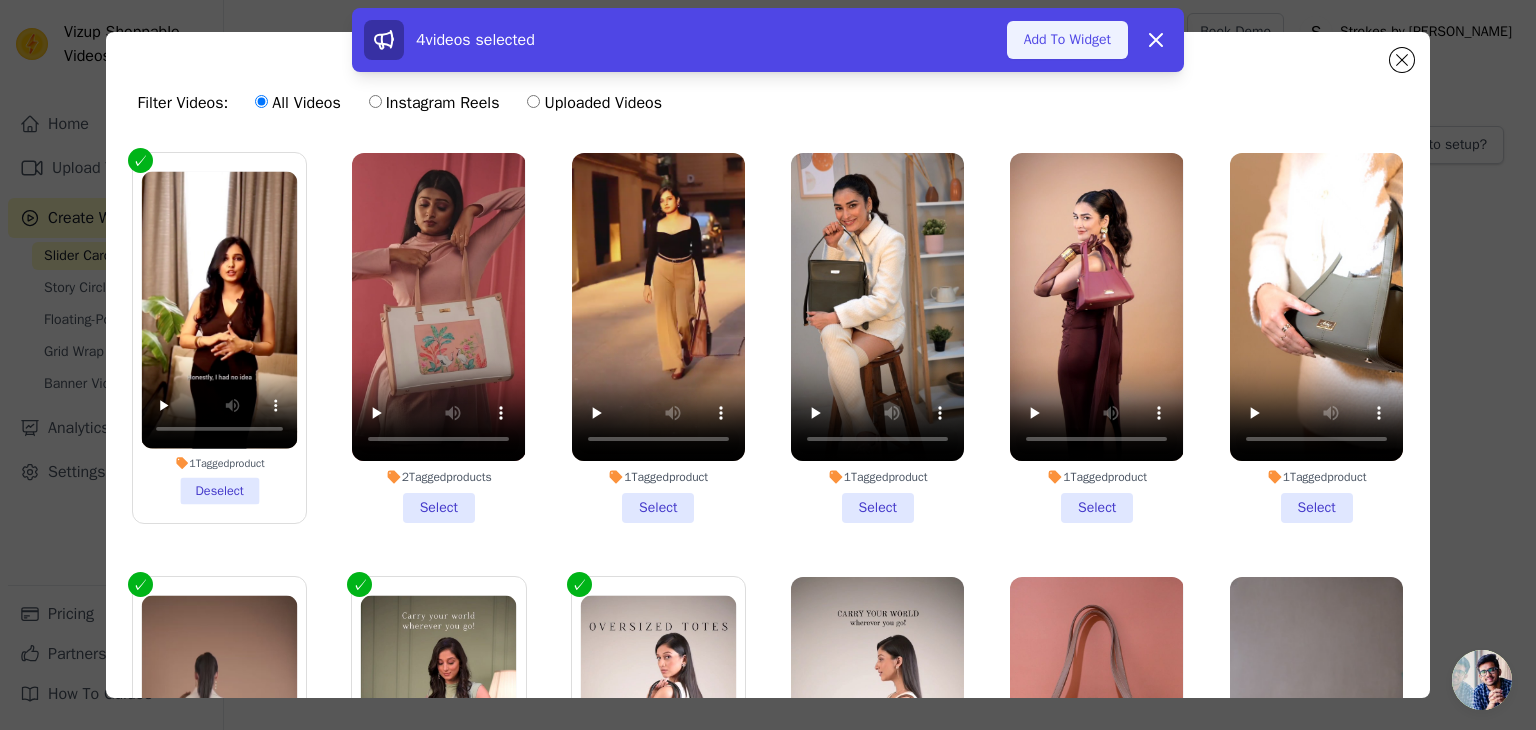 click on "Add To Widget" at bounding box center [1067, 40] 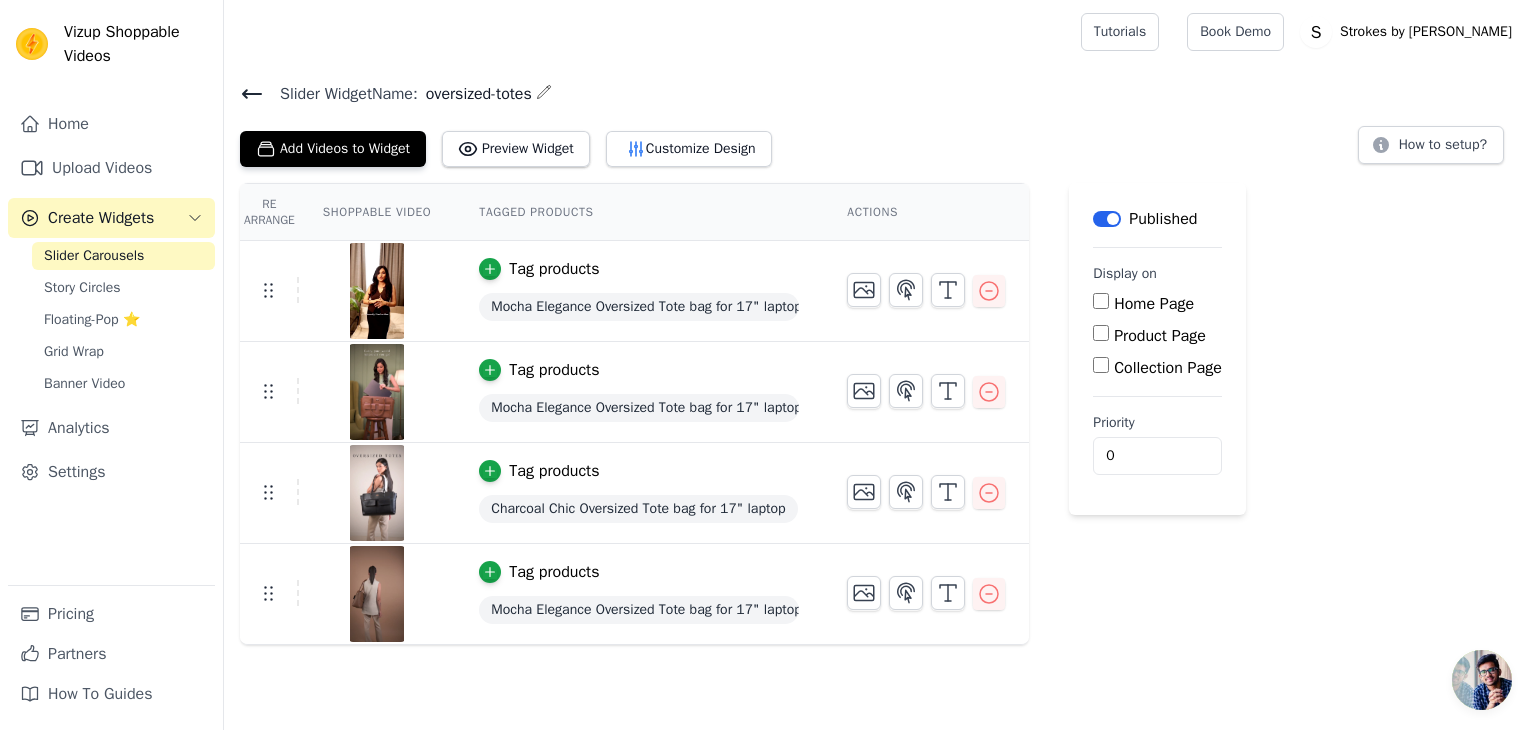 click 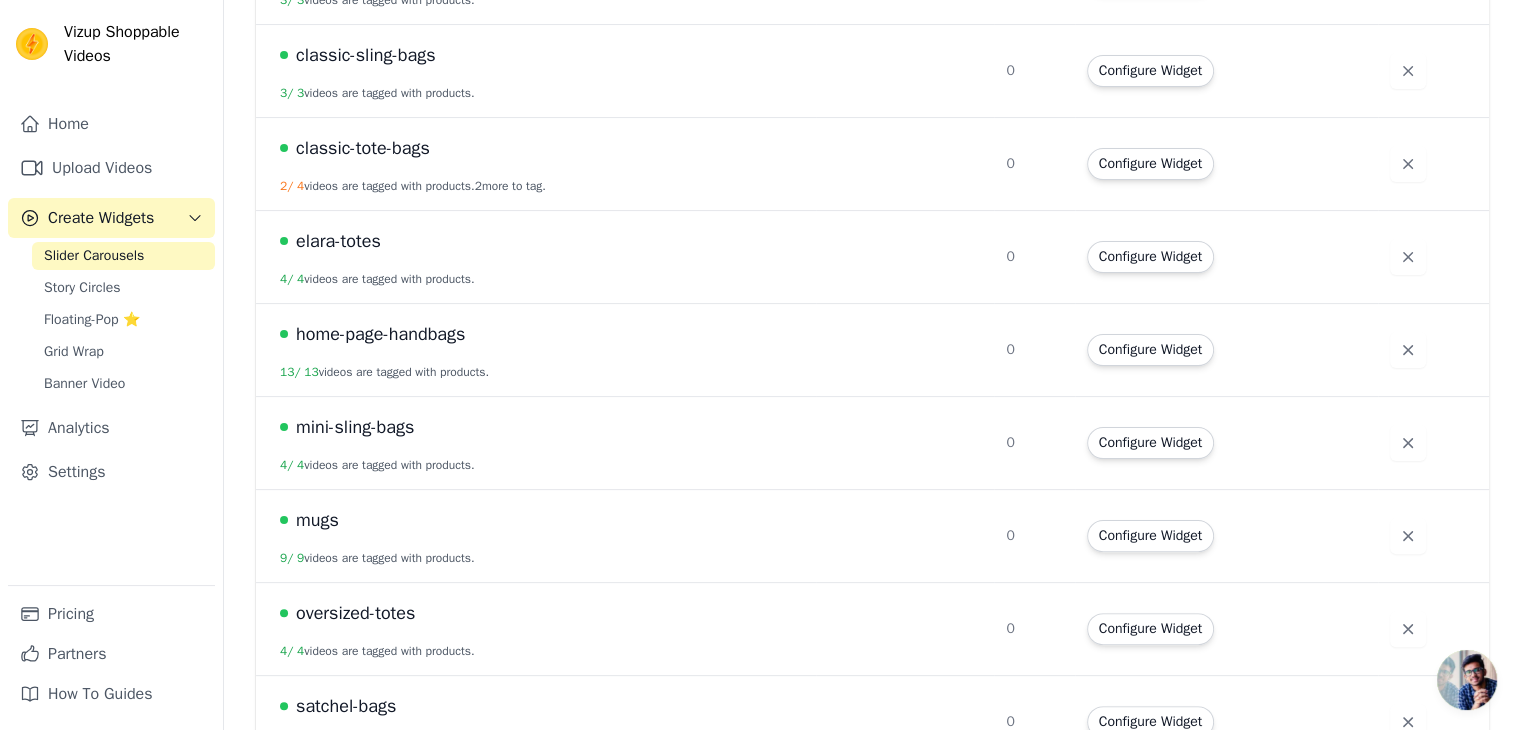 scroll, scrollTop: 300, scrollLeft: 0, axis: vertical 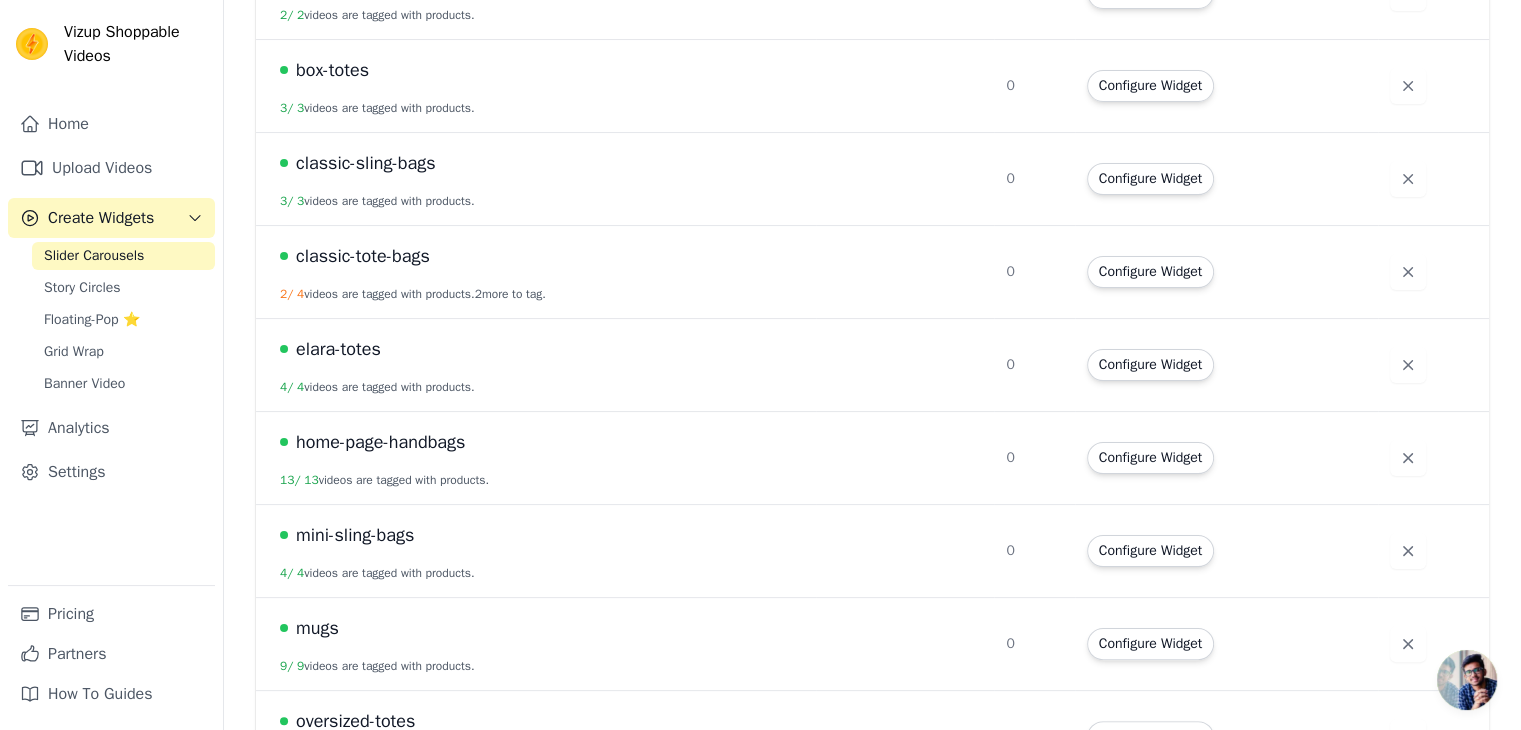 click on "2  more to tag." at bounding box center (510, 294) 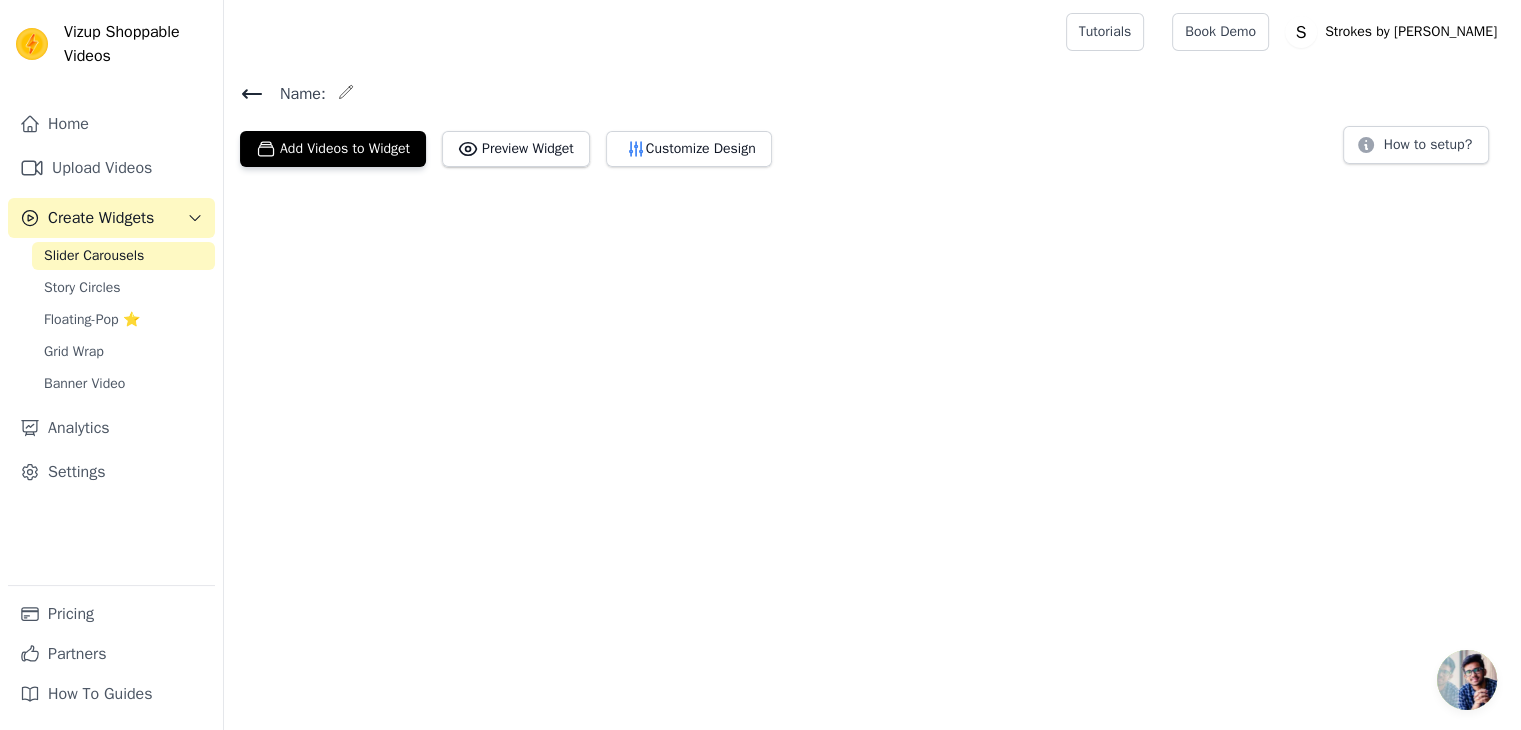scroll, scrollTop: 0, scrollLeft: 0, axis: both 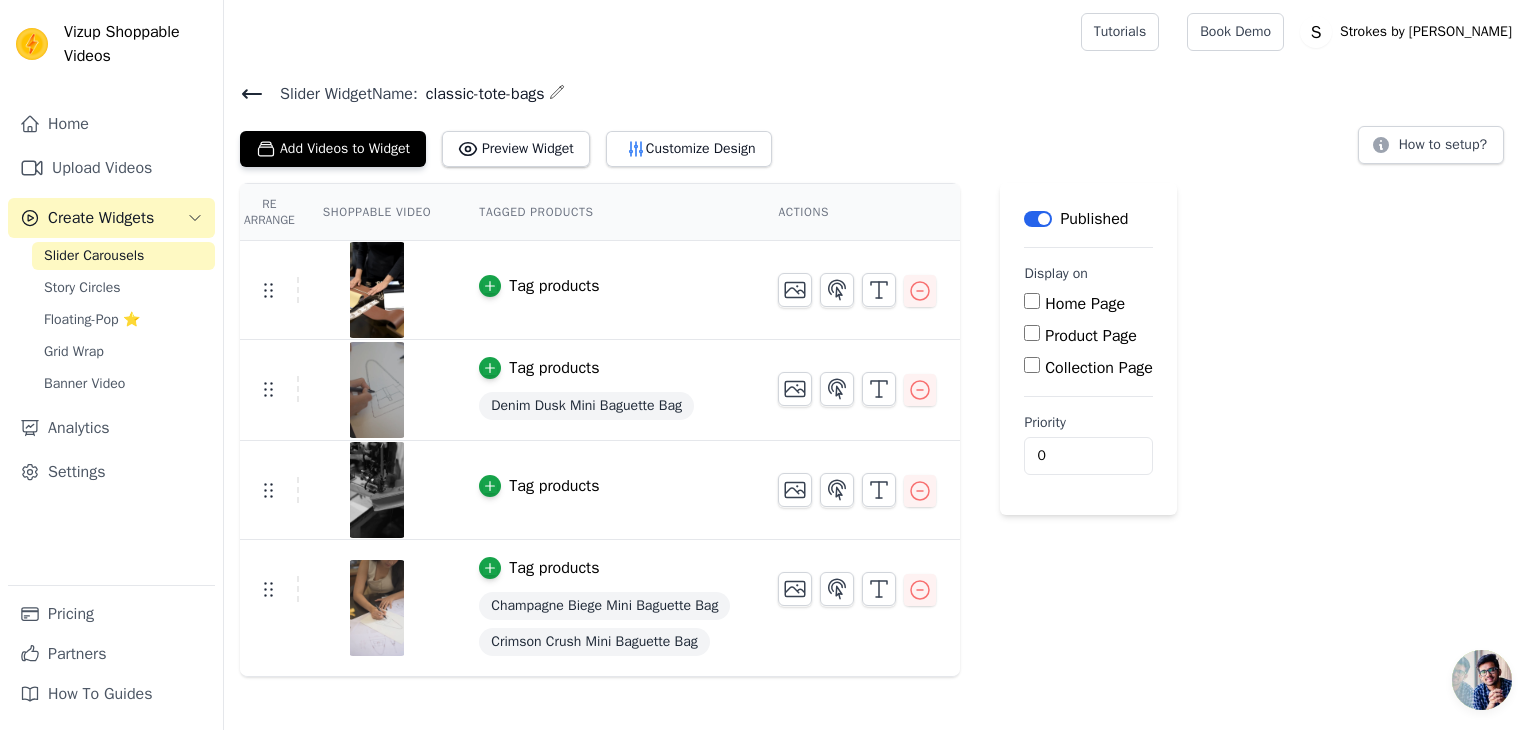 click 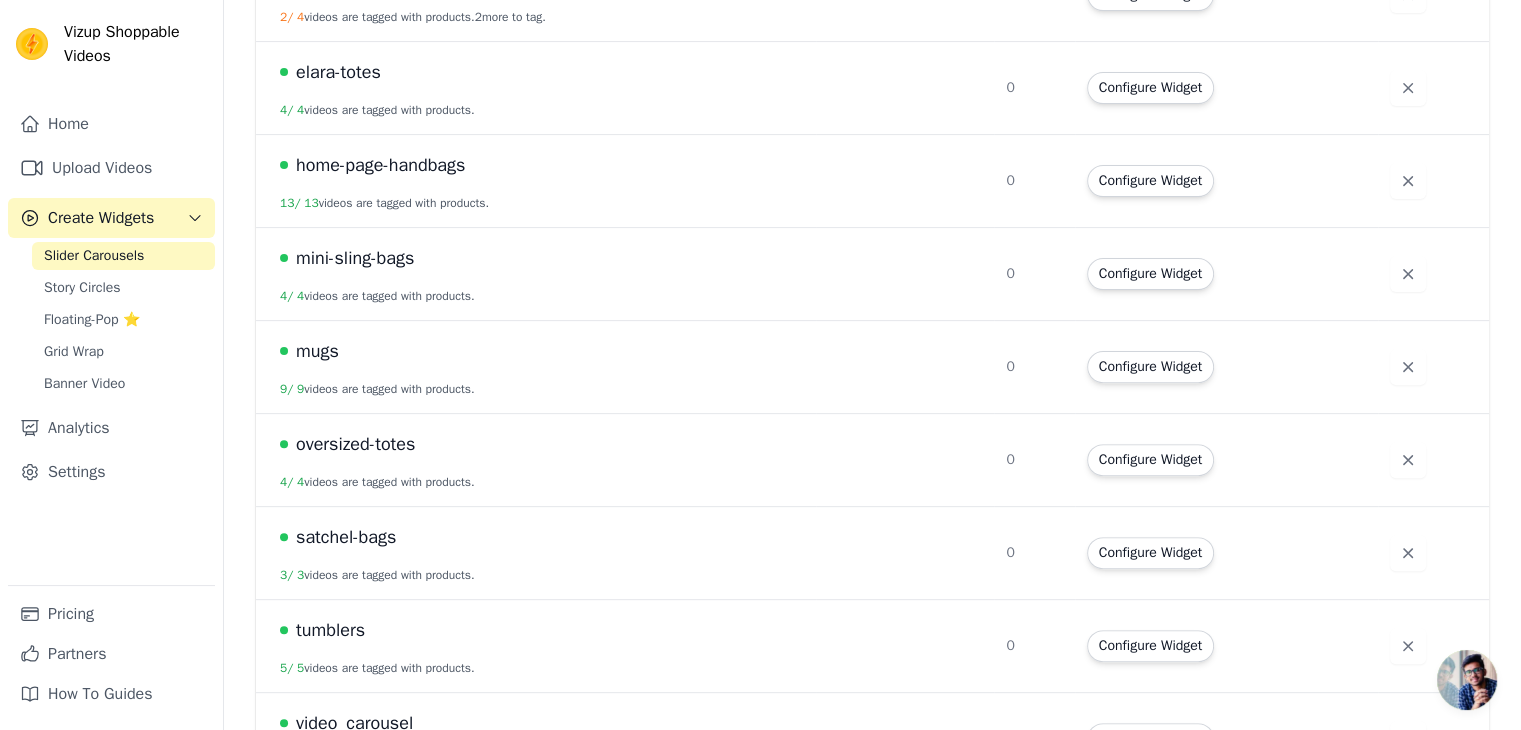 scroll, scrollTop: 637, scrollLeft: 0, axis: vertical 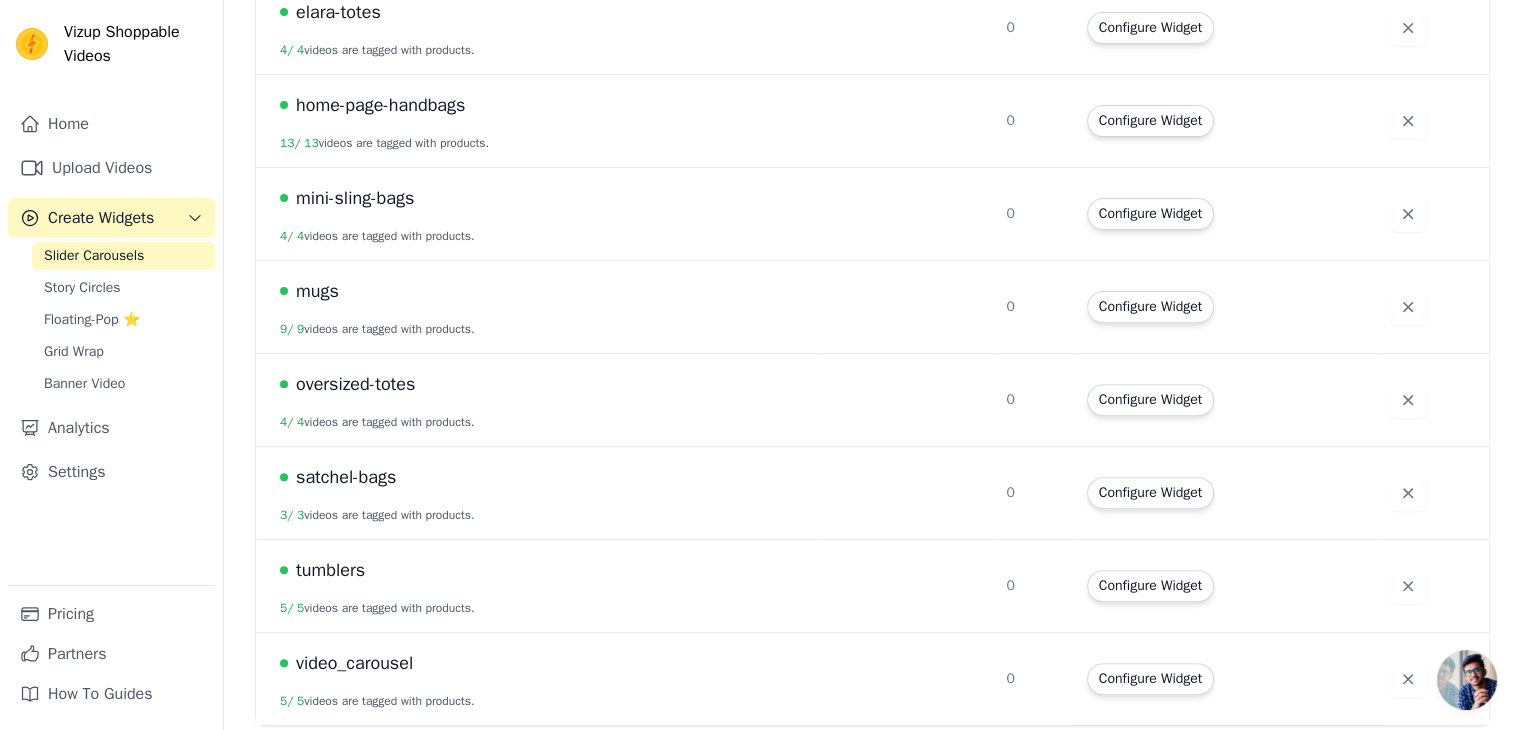 click on "video_carousel" at bounding box center [354, 663] 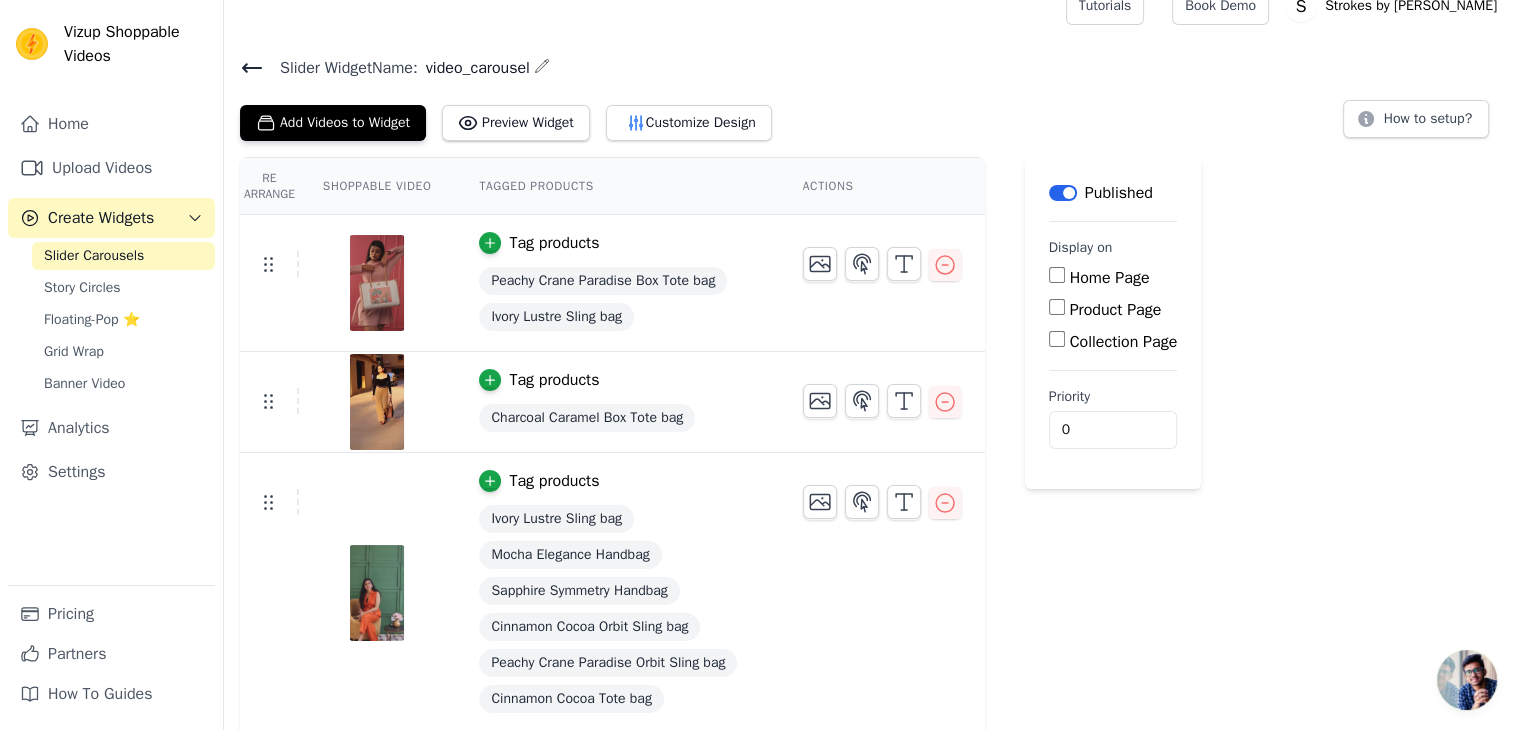 scroll, scrollTop: 0, scrollLeft: 0, axis: both 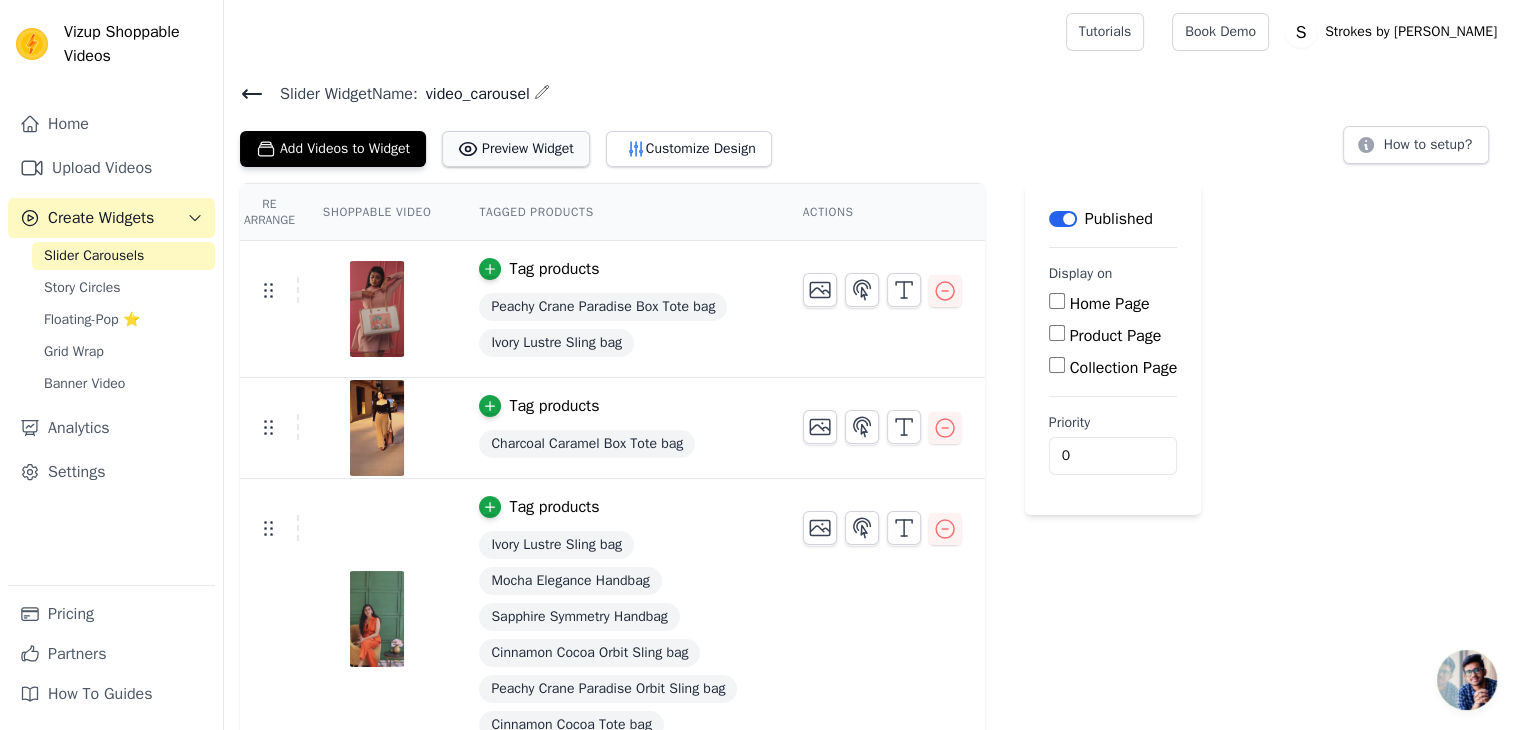 click on "Preview Widget" at bounding box center (516, 149) 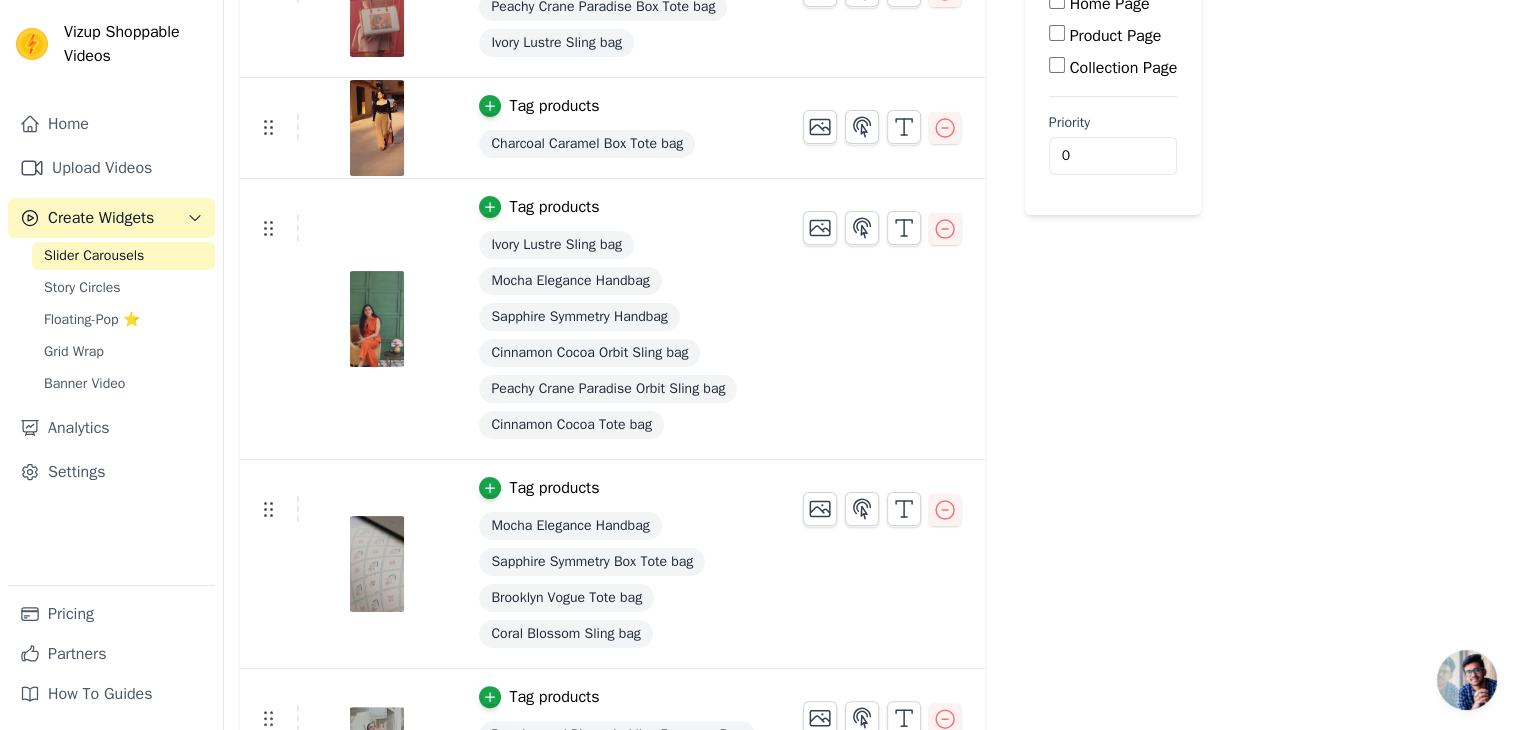 scroll, scrollTop: 0, scrollLeft: 0, axis: both 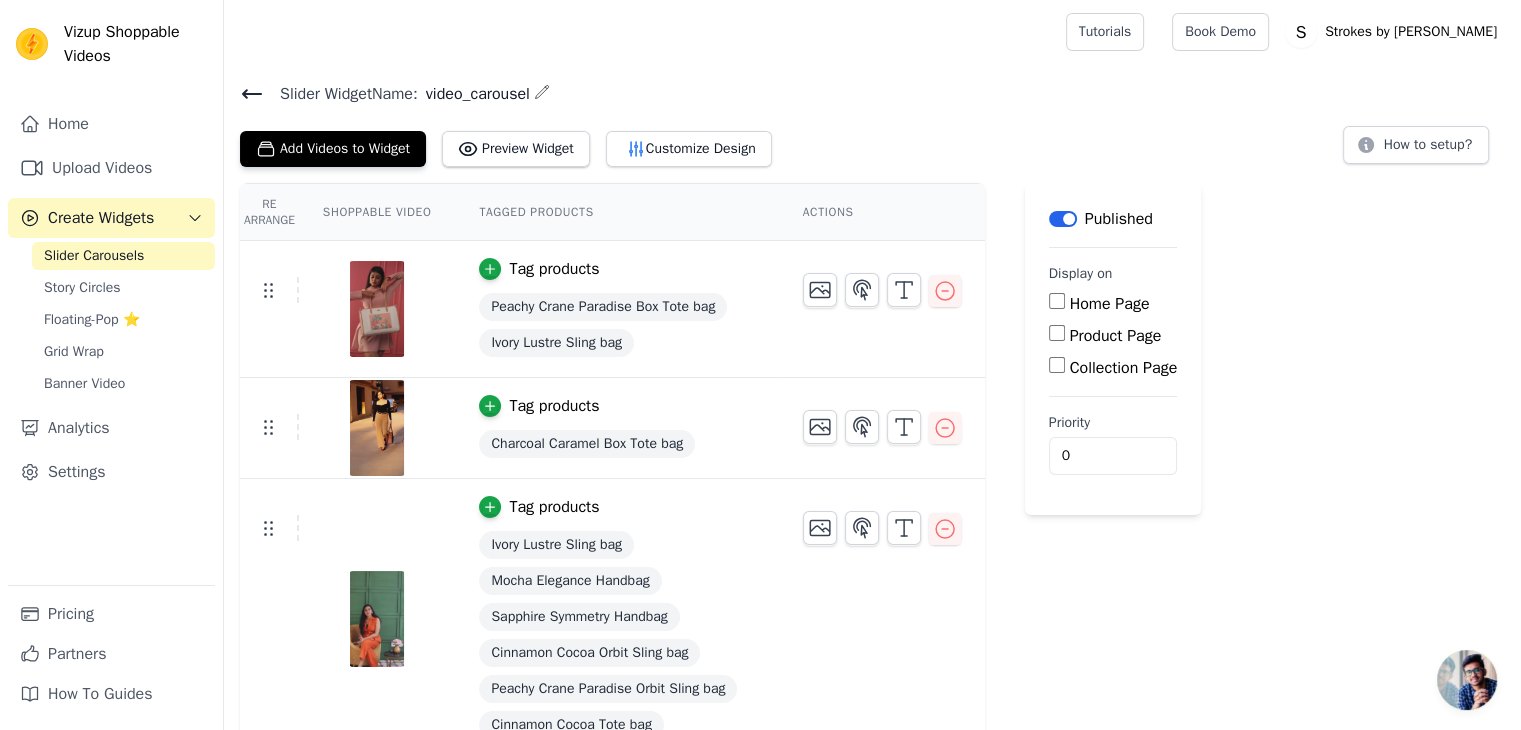 click 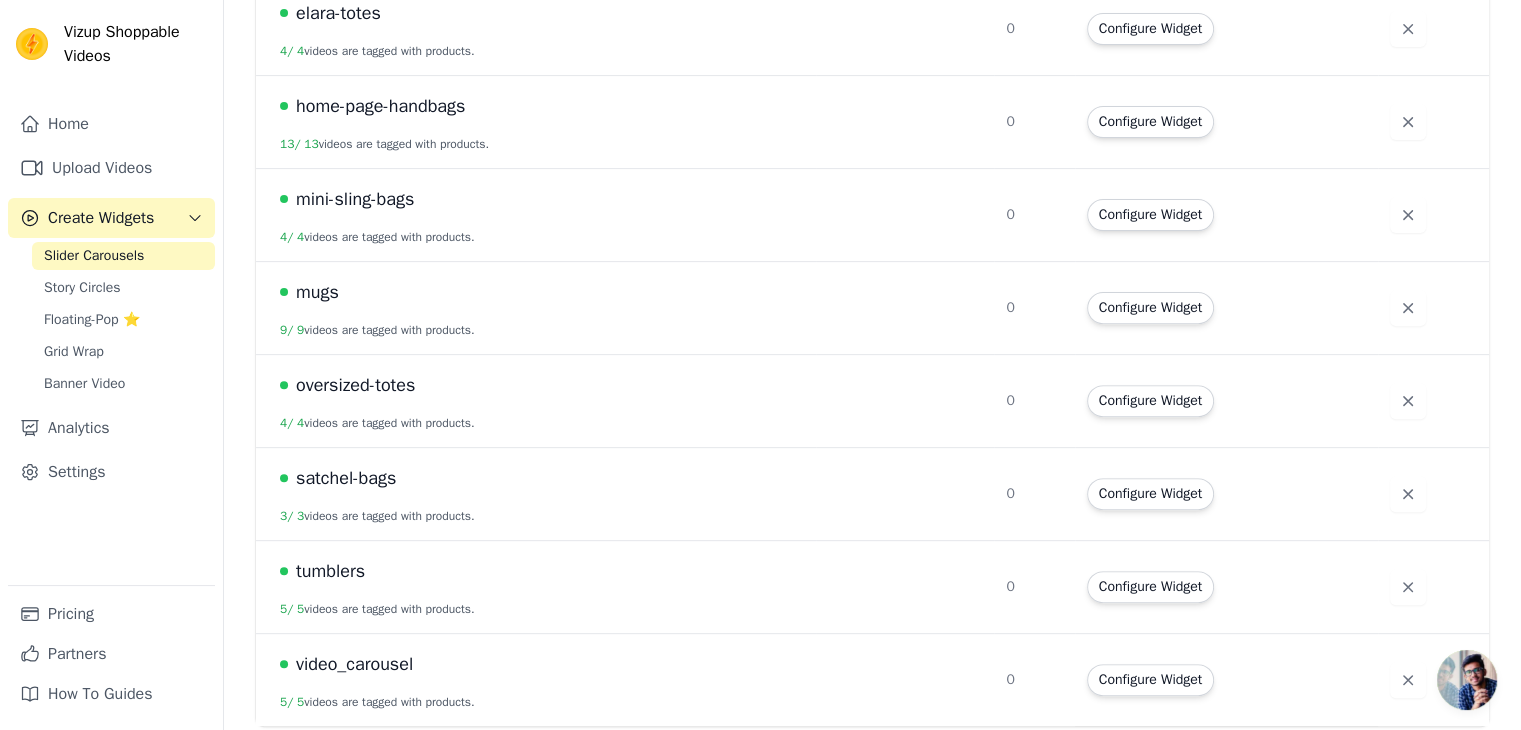 scroll, scrollTop: 637, scrollLeft: 0, axis: vertical 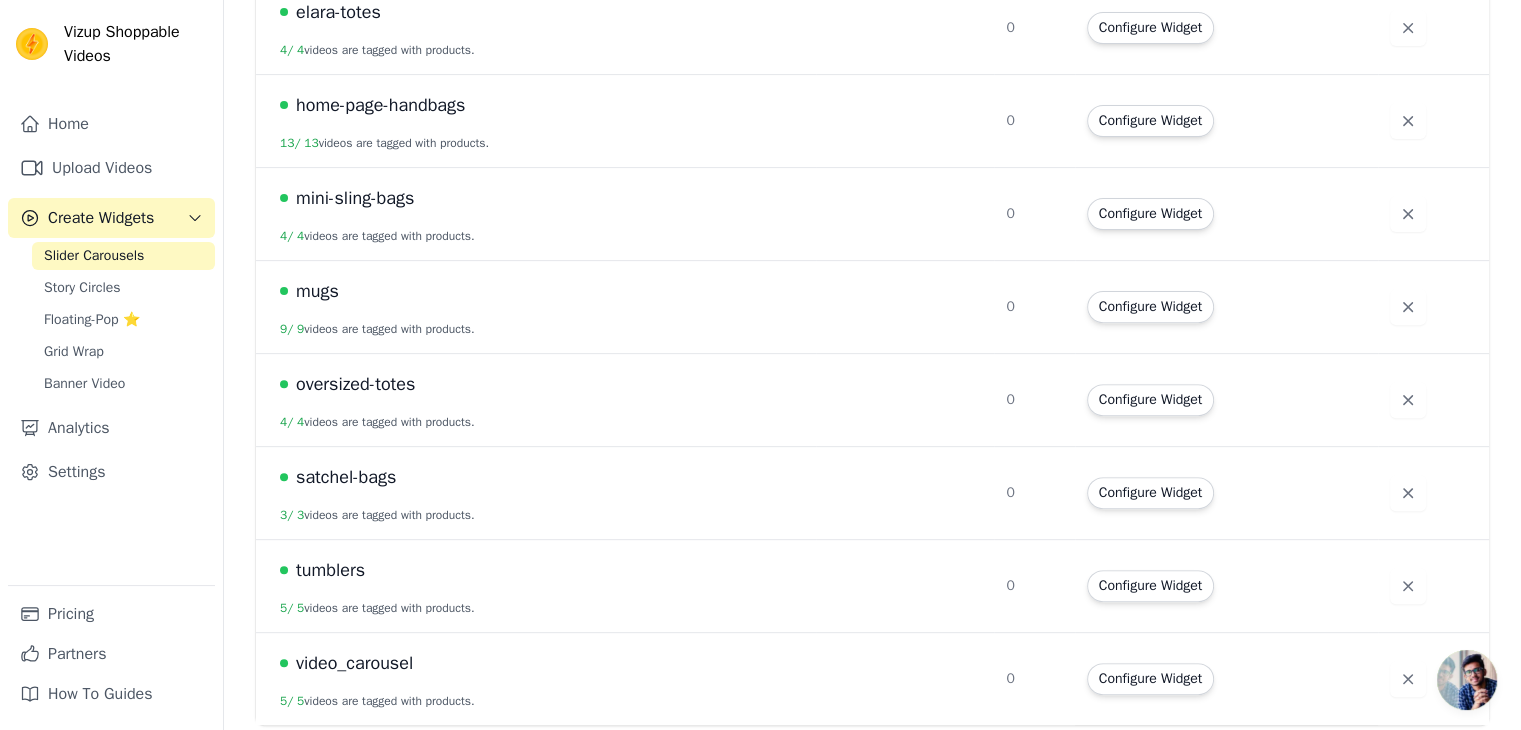 click on "oversized-totes   4  /   4  videos are tagged with products." at bounding box center (536, 400) 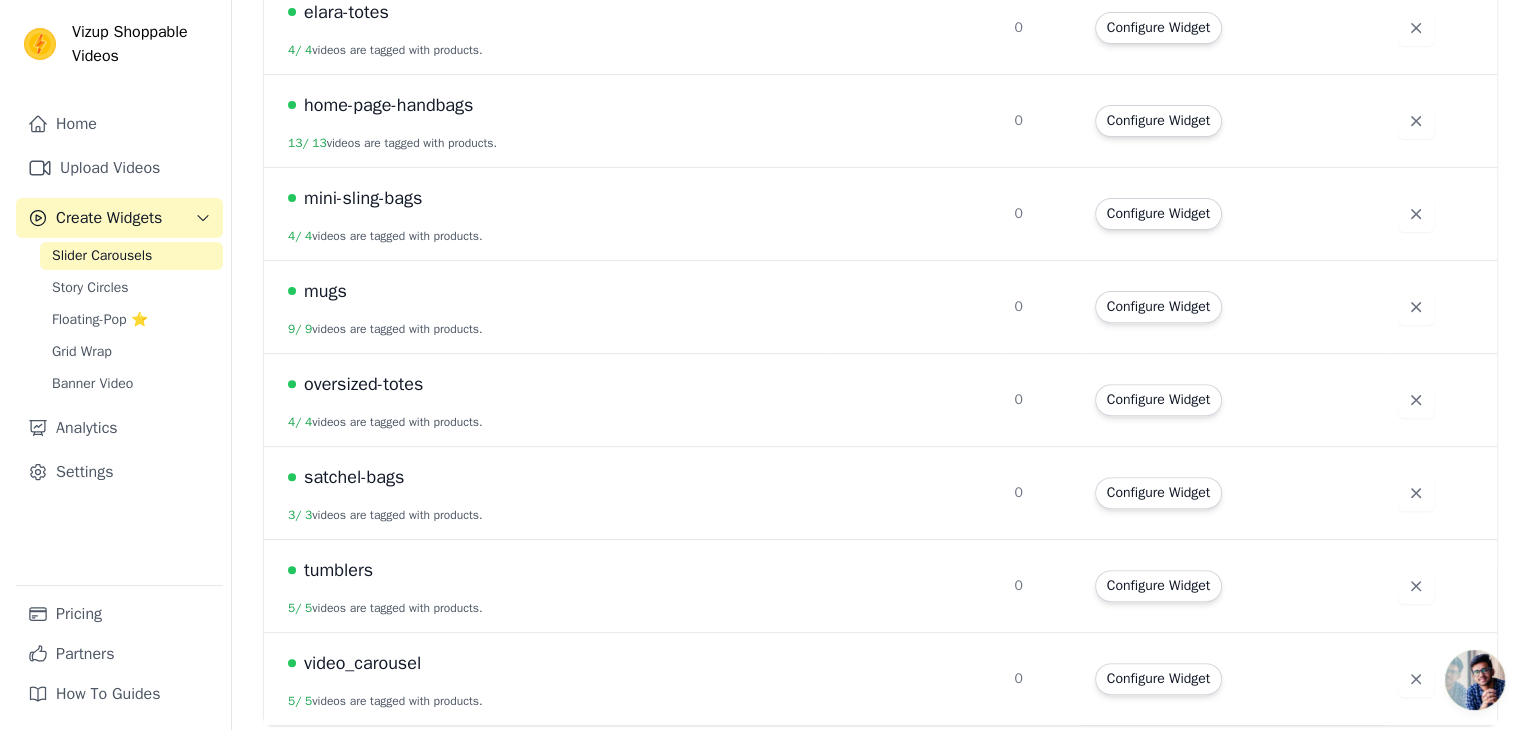 scroll, scrollTop: 0, scrollLeft: 0, axis: both 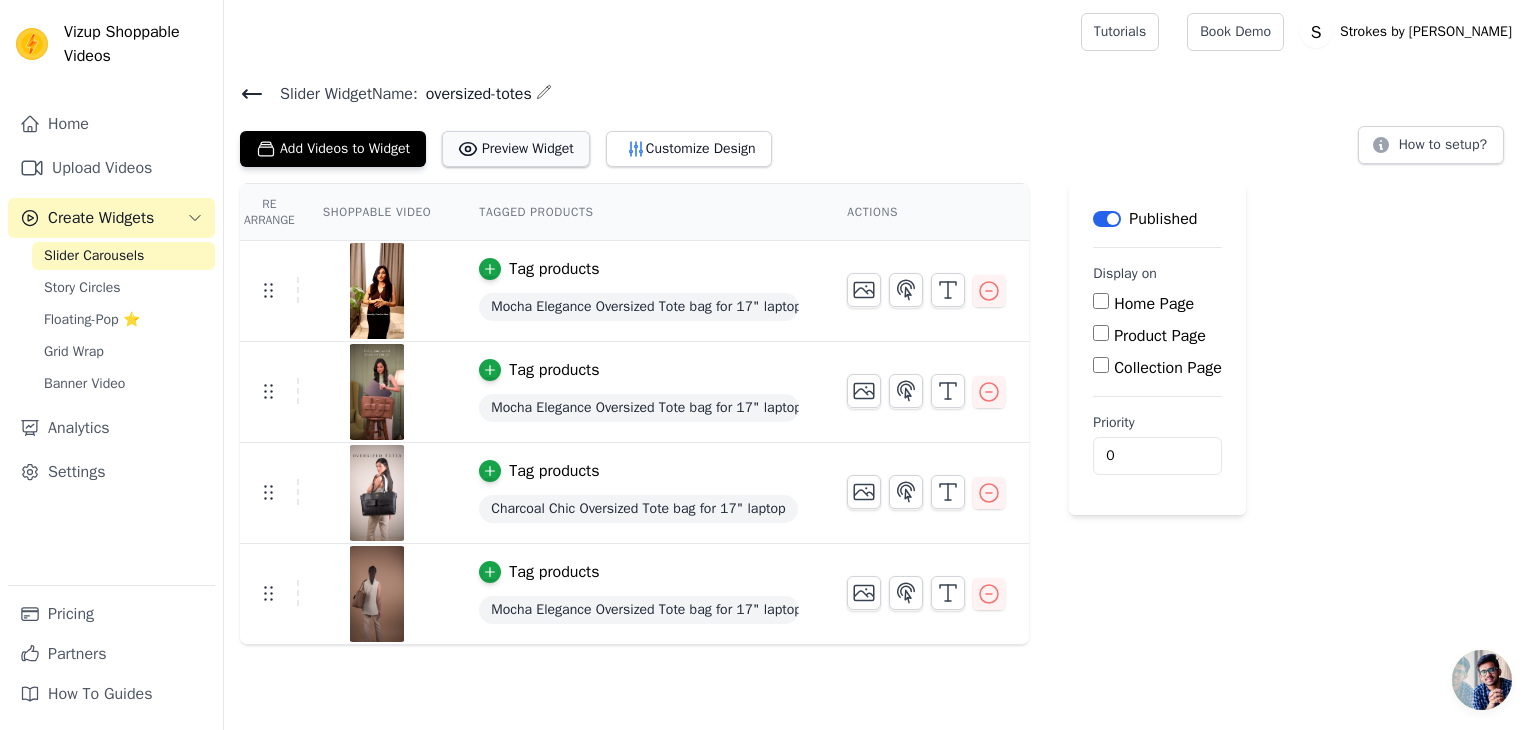 click on "Preview Widget" at bounding box center [516, 149] 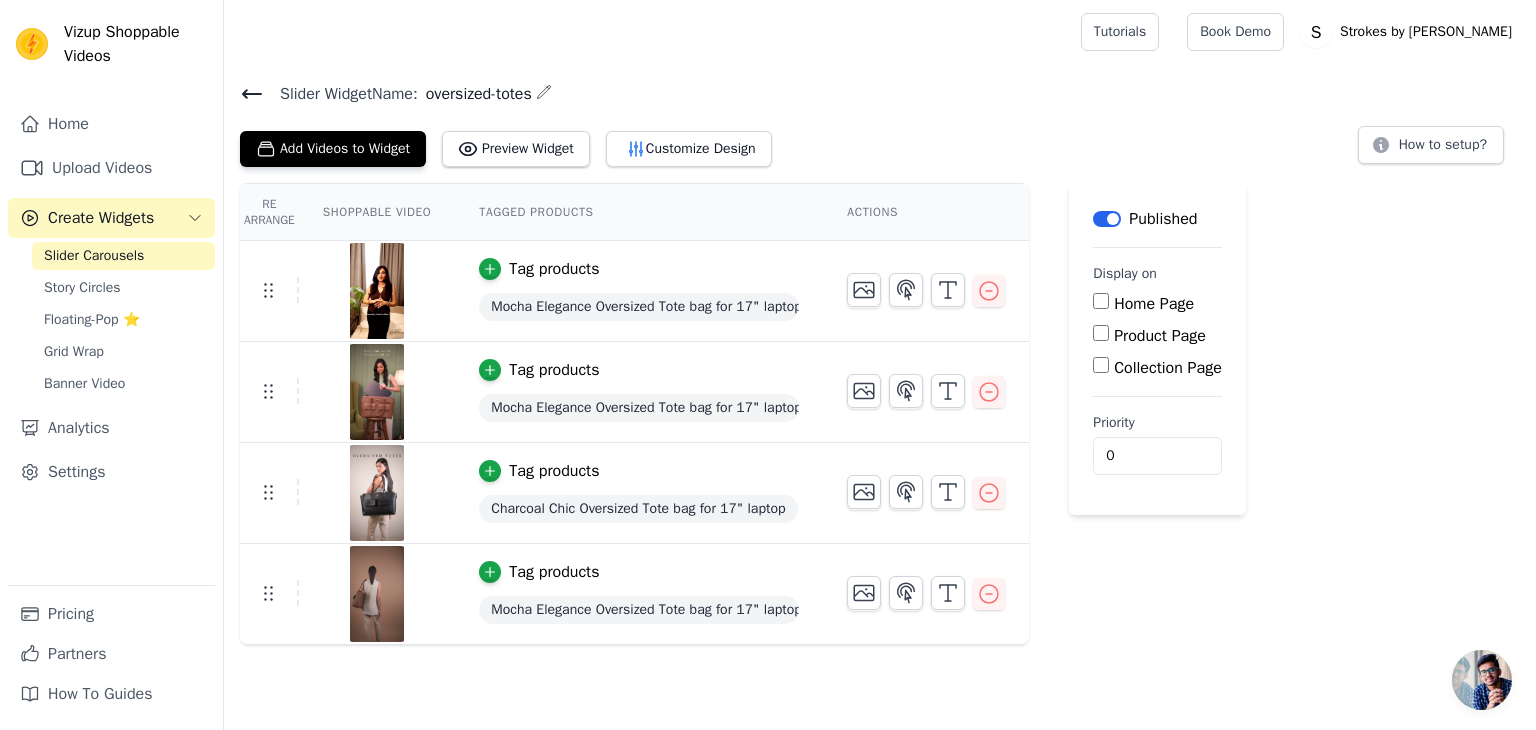 click on "Slider Widget  Name:   oversized-totes
Add Videos to Widget
Preview Widget       Customize Design
How to setup?" at bounding box center [880, 123] 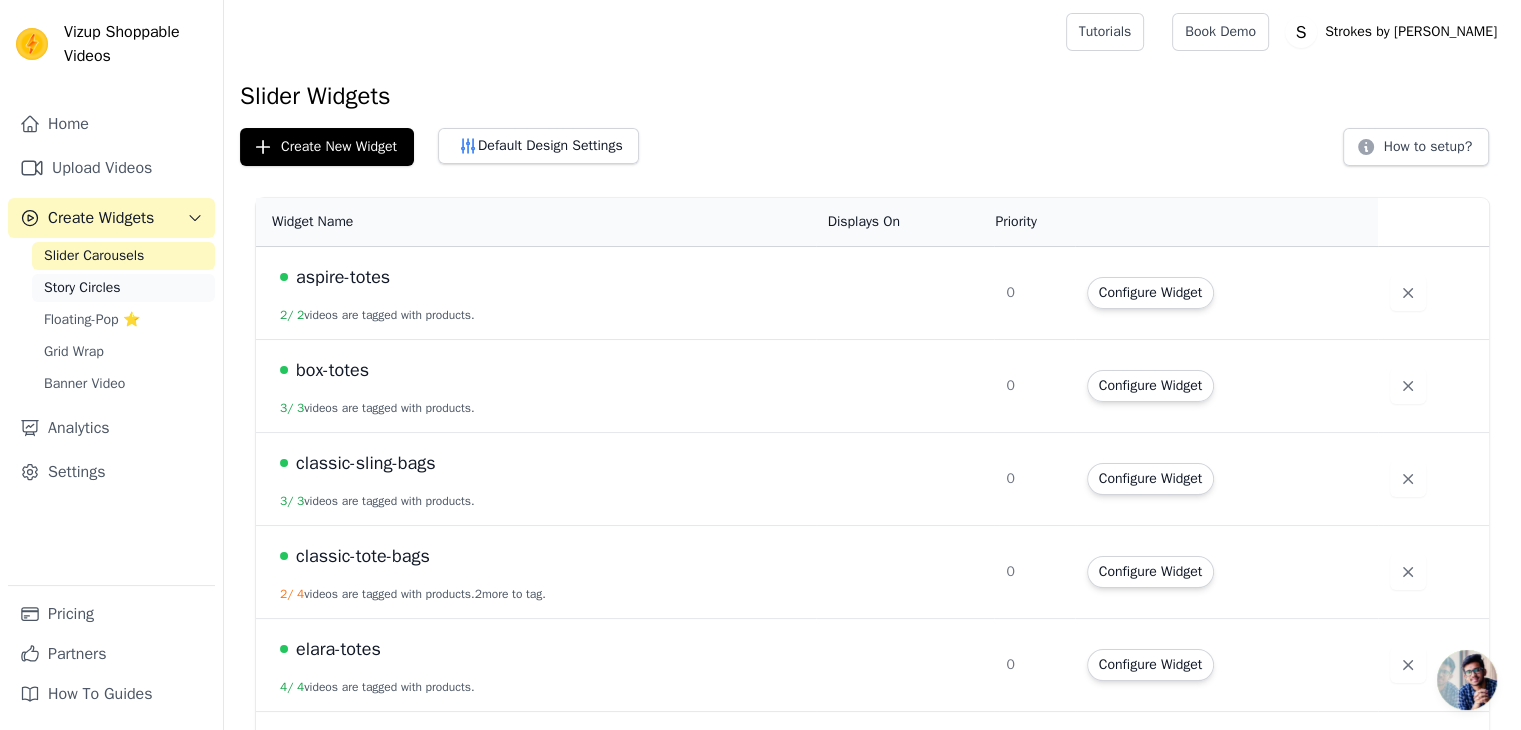 click on "Story Circles" at bounding box center (82, 288) 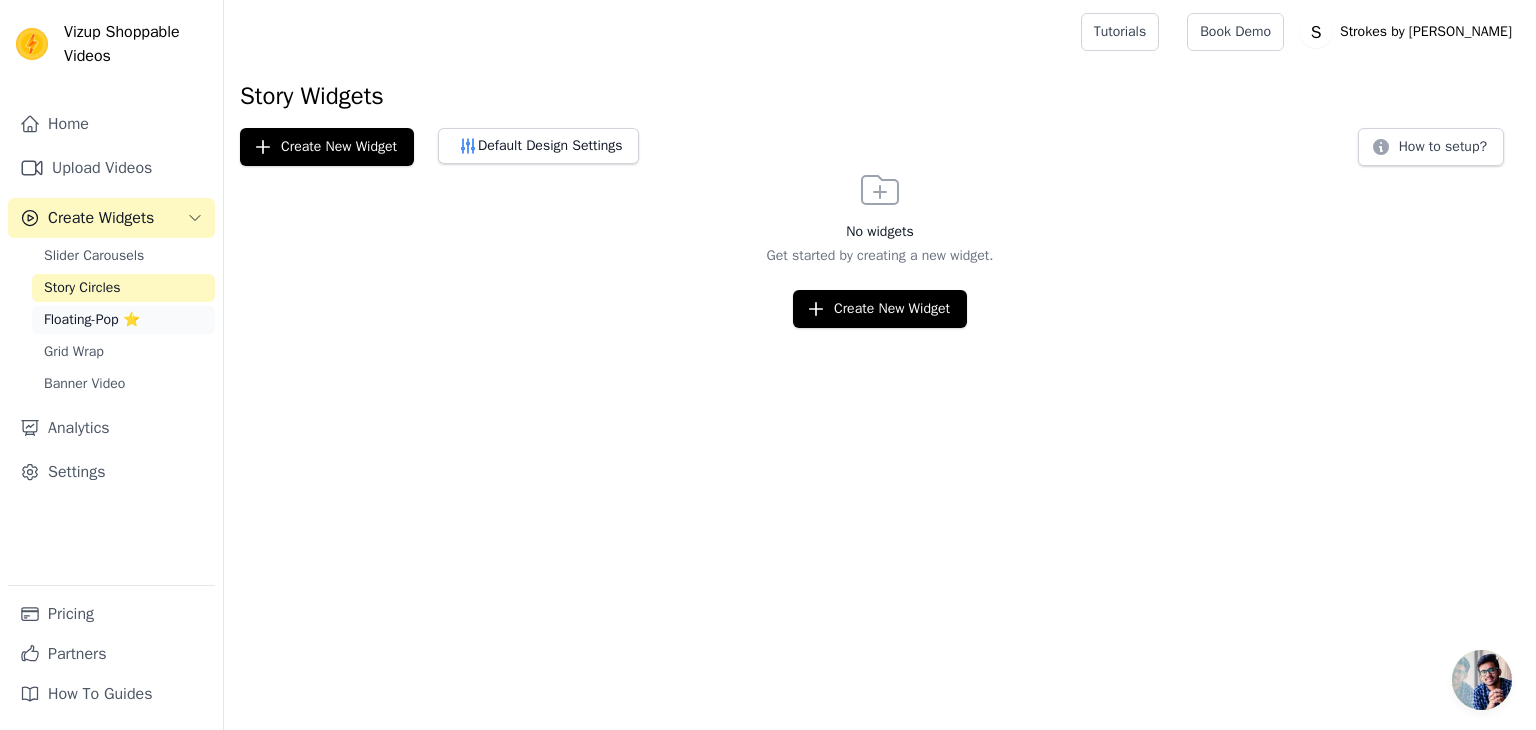 click on "Floating-Pop ⭐" at bounding box center [92, 320] 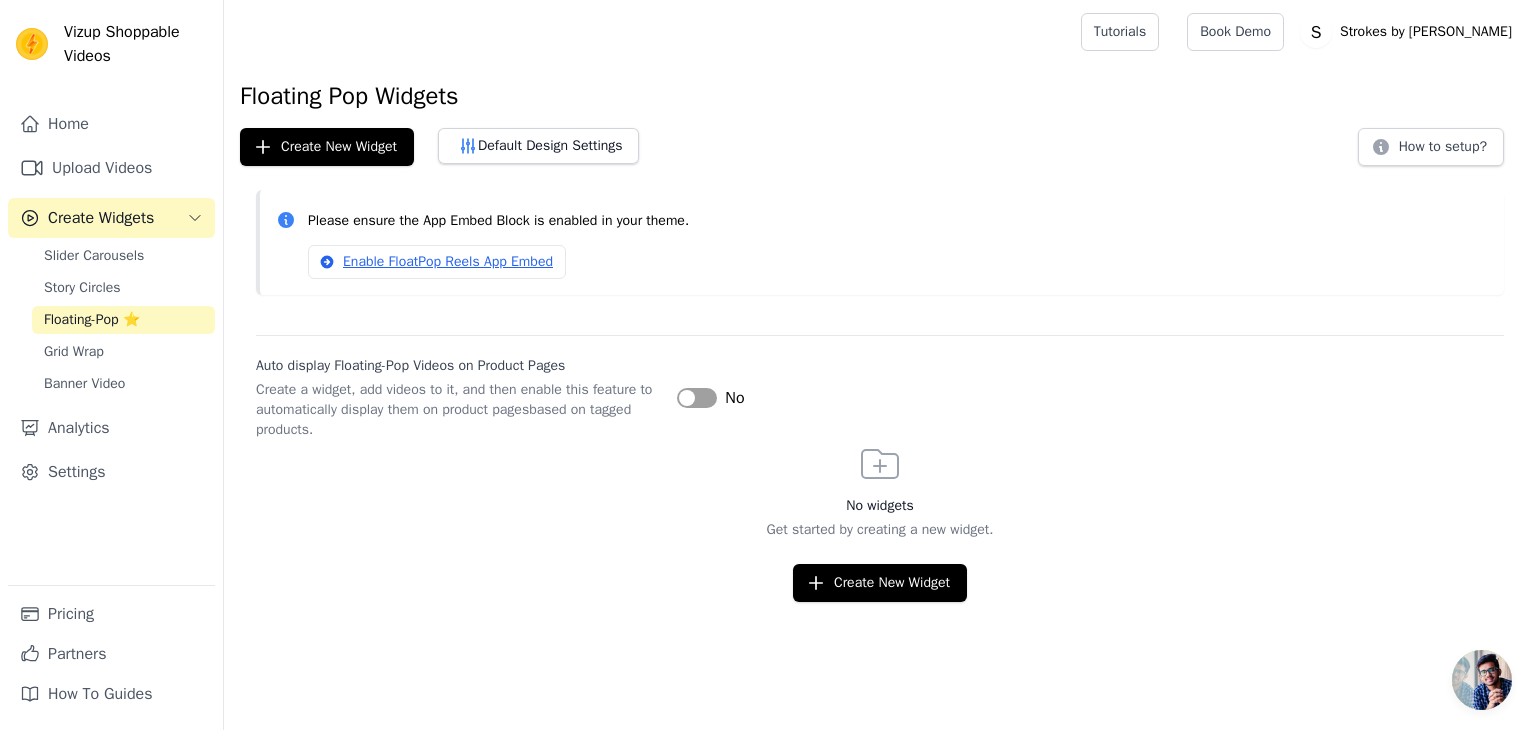 click on "Slider Carousels   Story Circles   Floating-Pop ⭐   Grid Wrap   Banner Video" at bounding box center [123, 320] 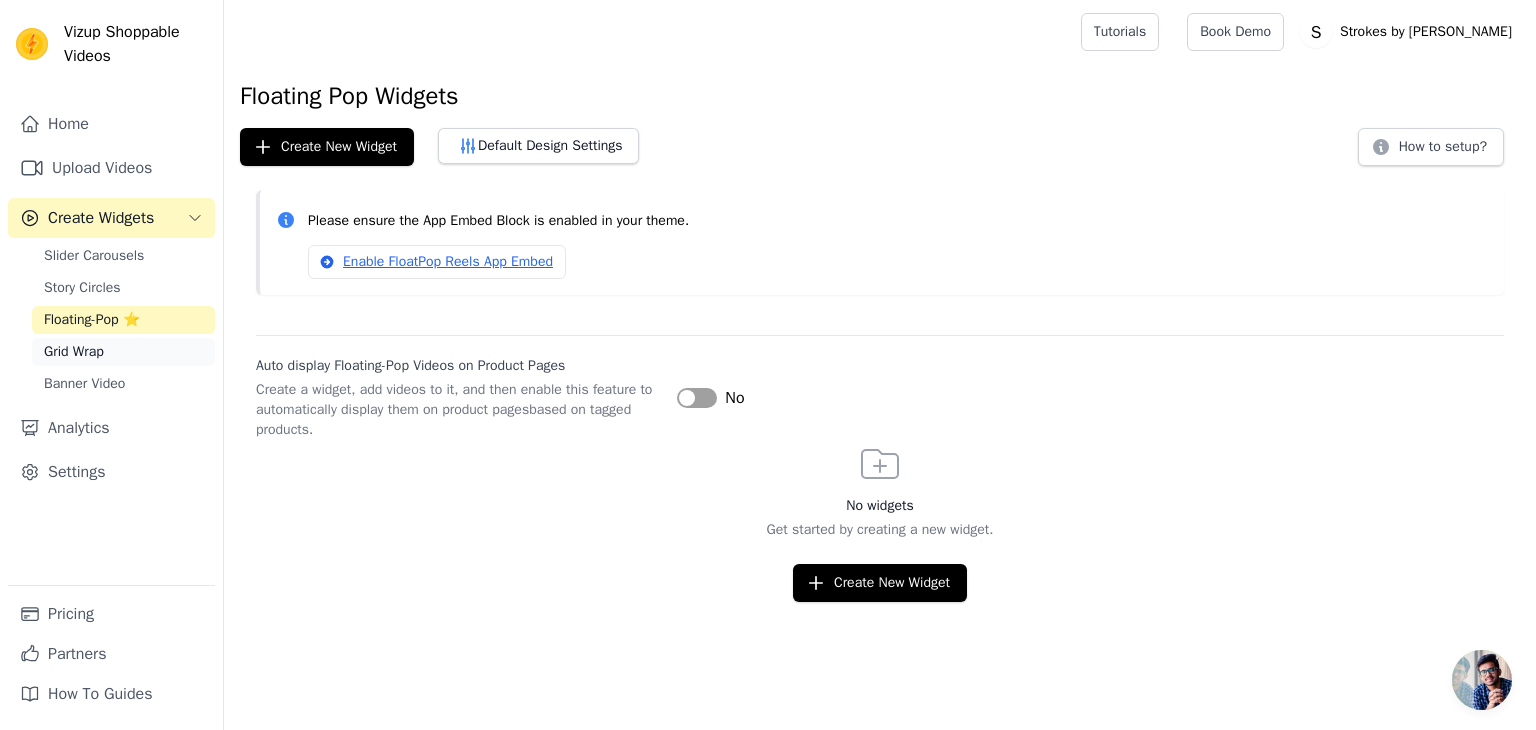 click on "Grid Wrap" at bounding box center (74, 352) 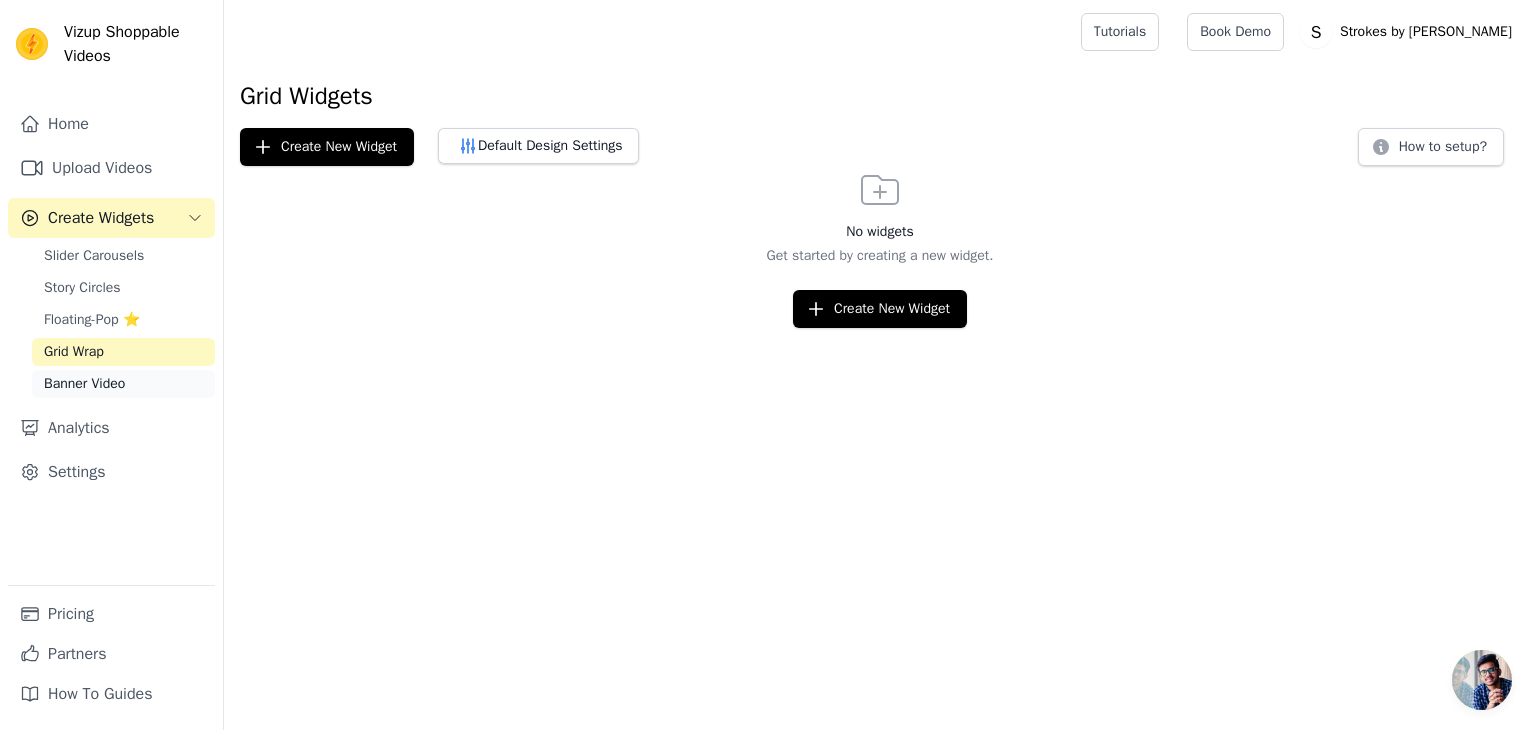 click on "Banner Video" at bounding box center [84, 384] 